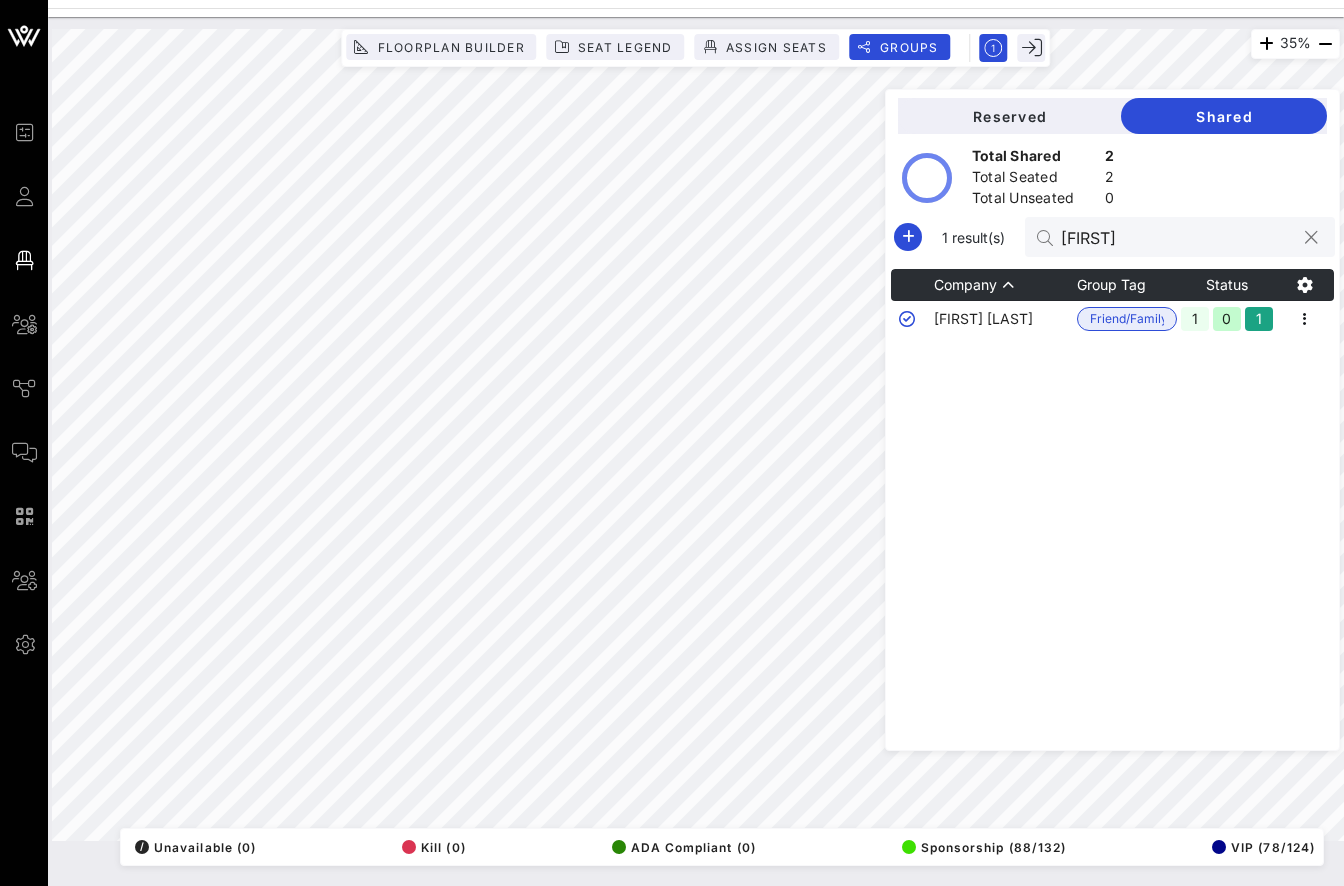 scroll, scrollTop: 0, scrollLeft: 0, axis: both 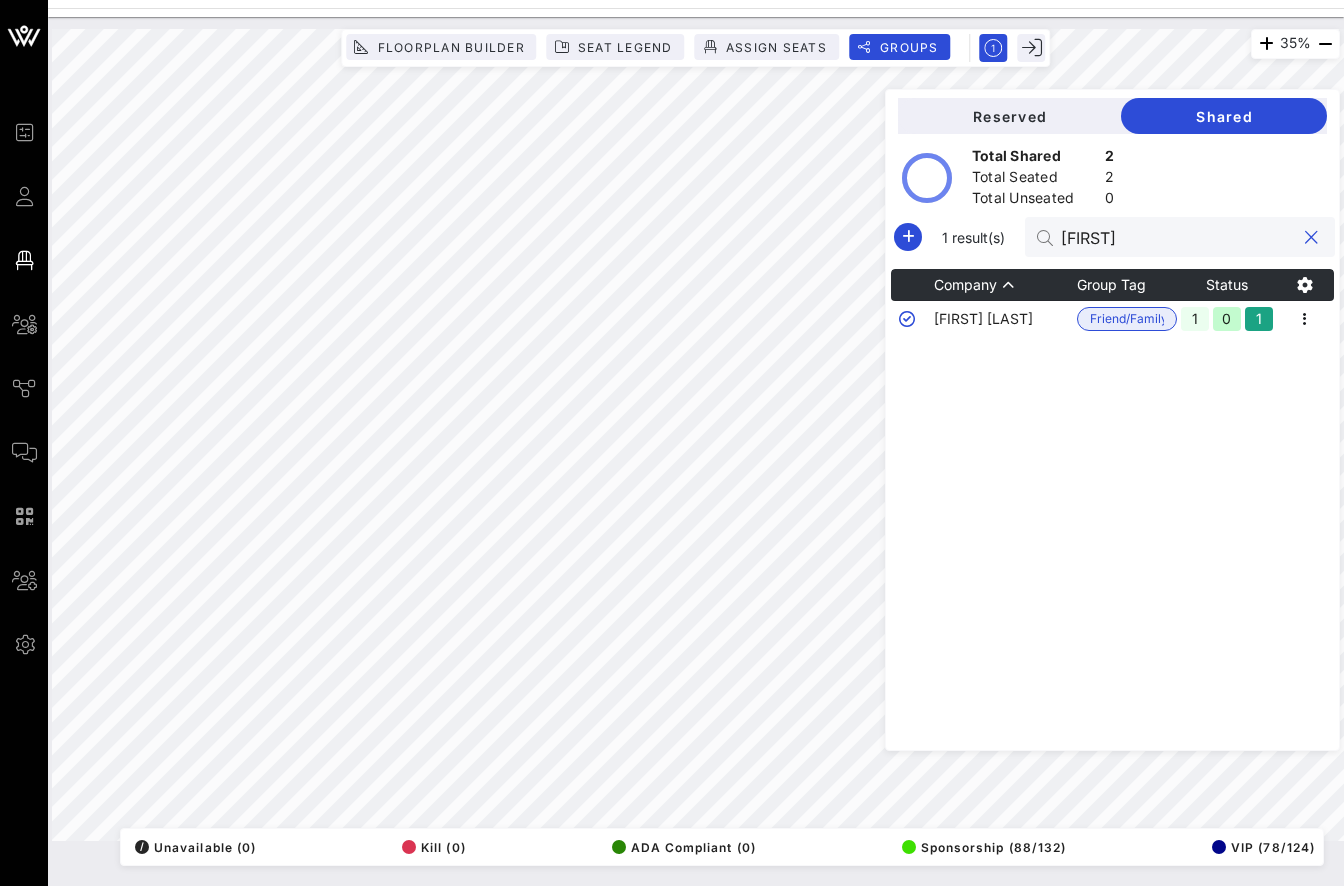 drag, startPoint x: 1148, startPoint y: 238, endPoint x: 1115, endPoint y: 237, distance: 33.01515 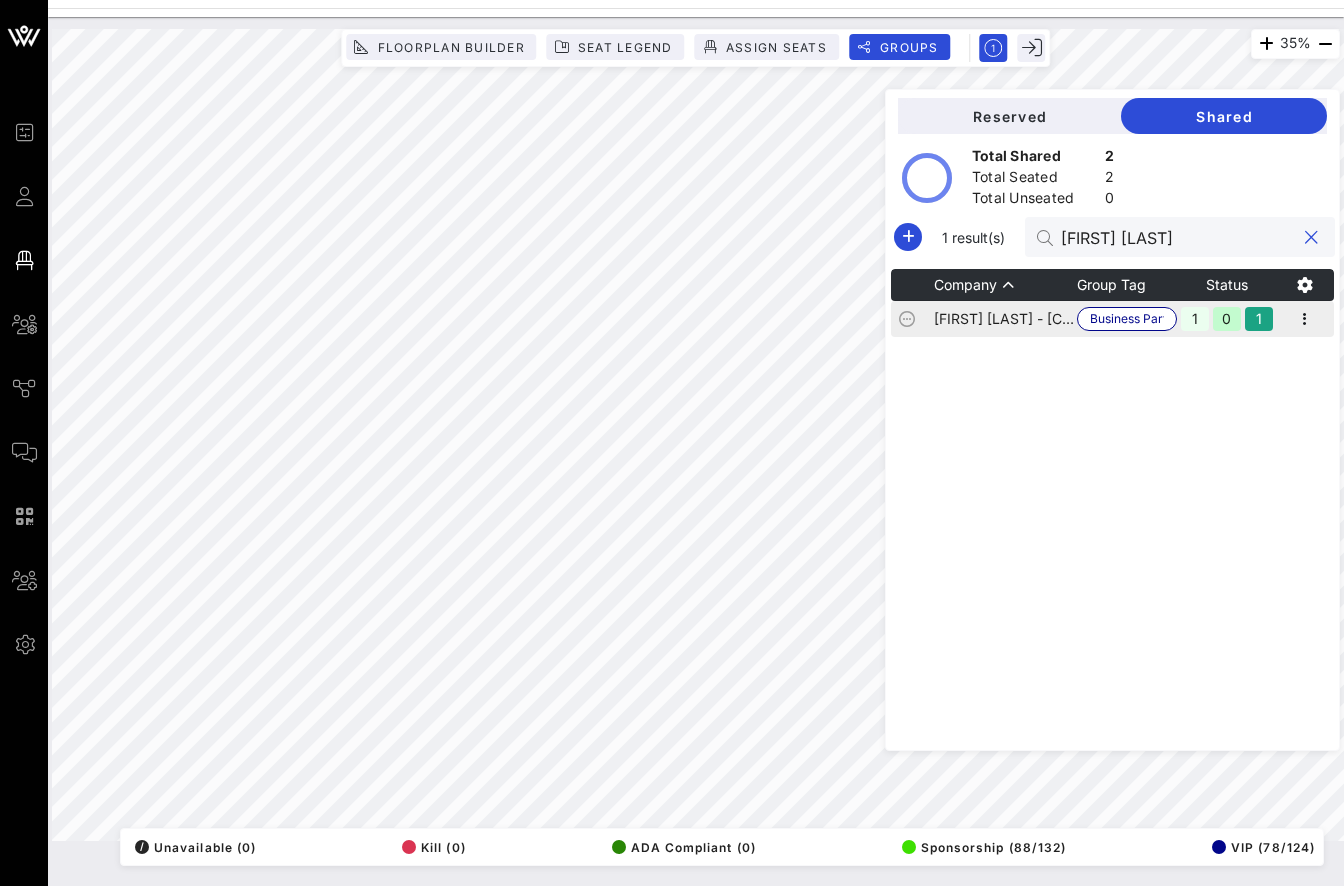 type on "[FIRST] [LAST]" 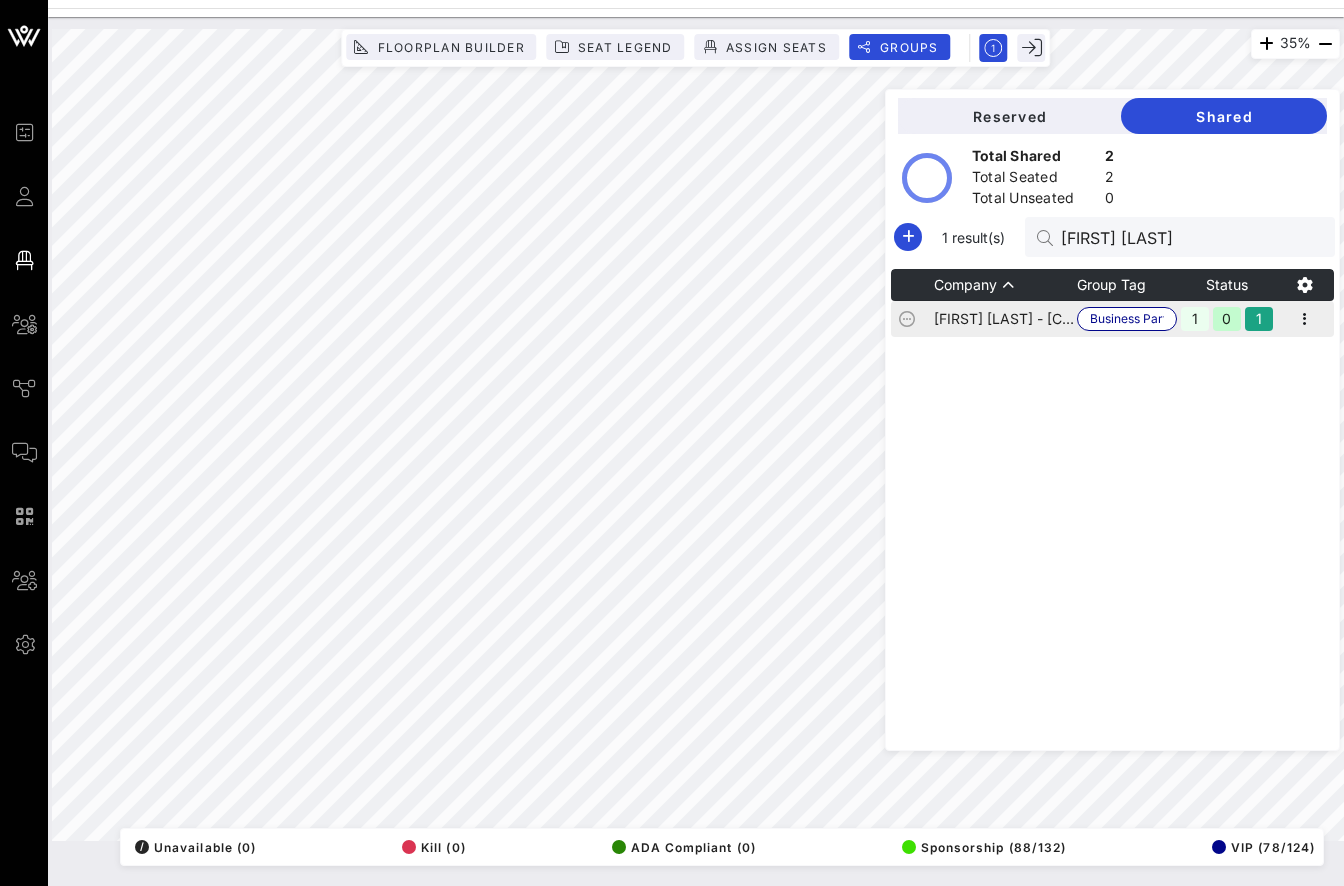 click on "[FIRST] [LAST] - [COMPANY]" at bounding box center [1005, 319] 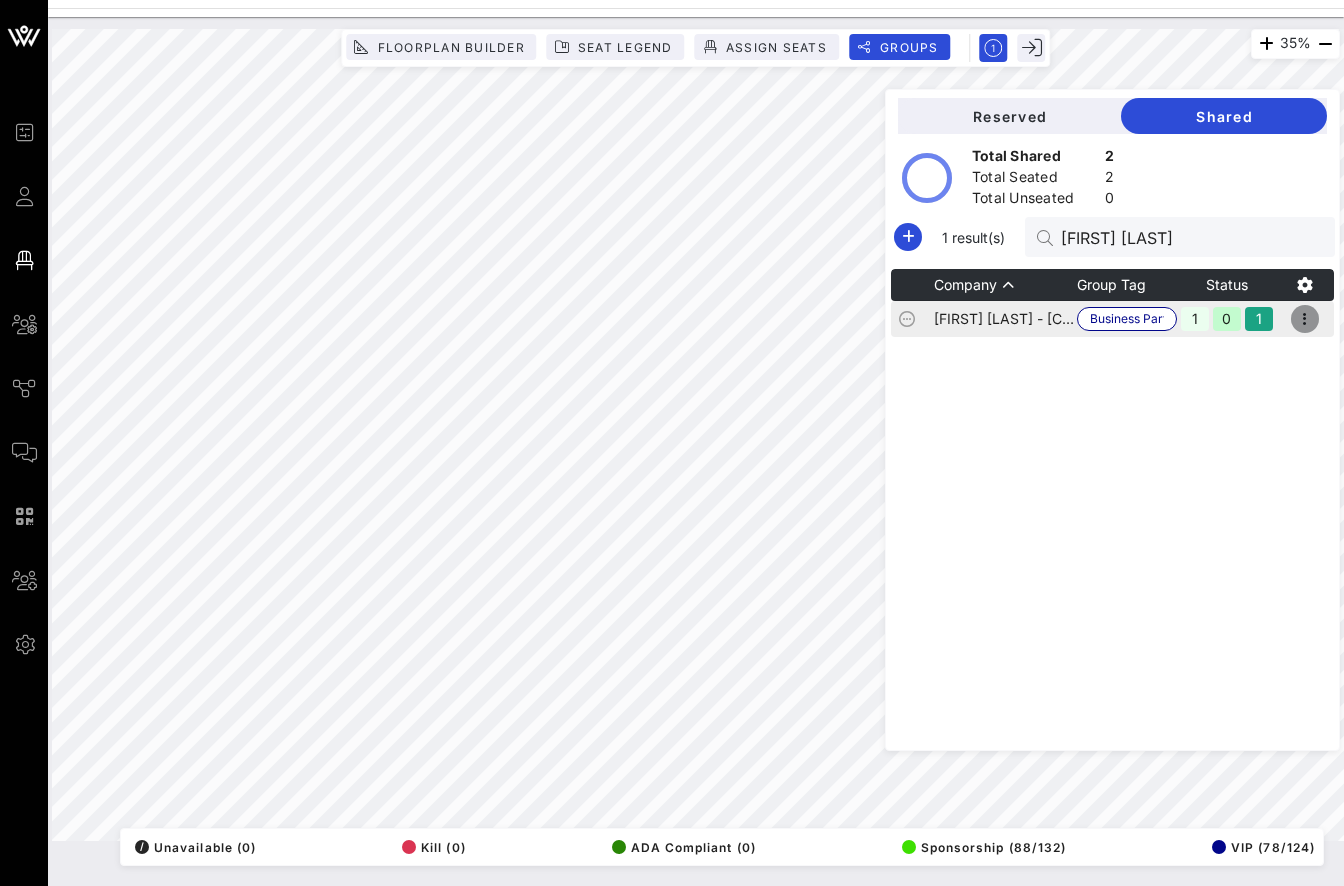 click at bounding box center [1305, 319] 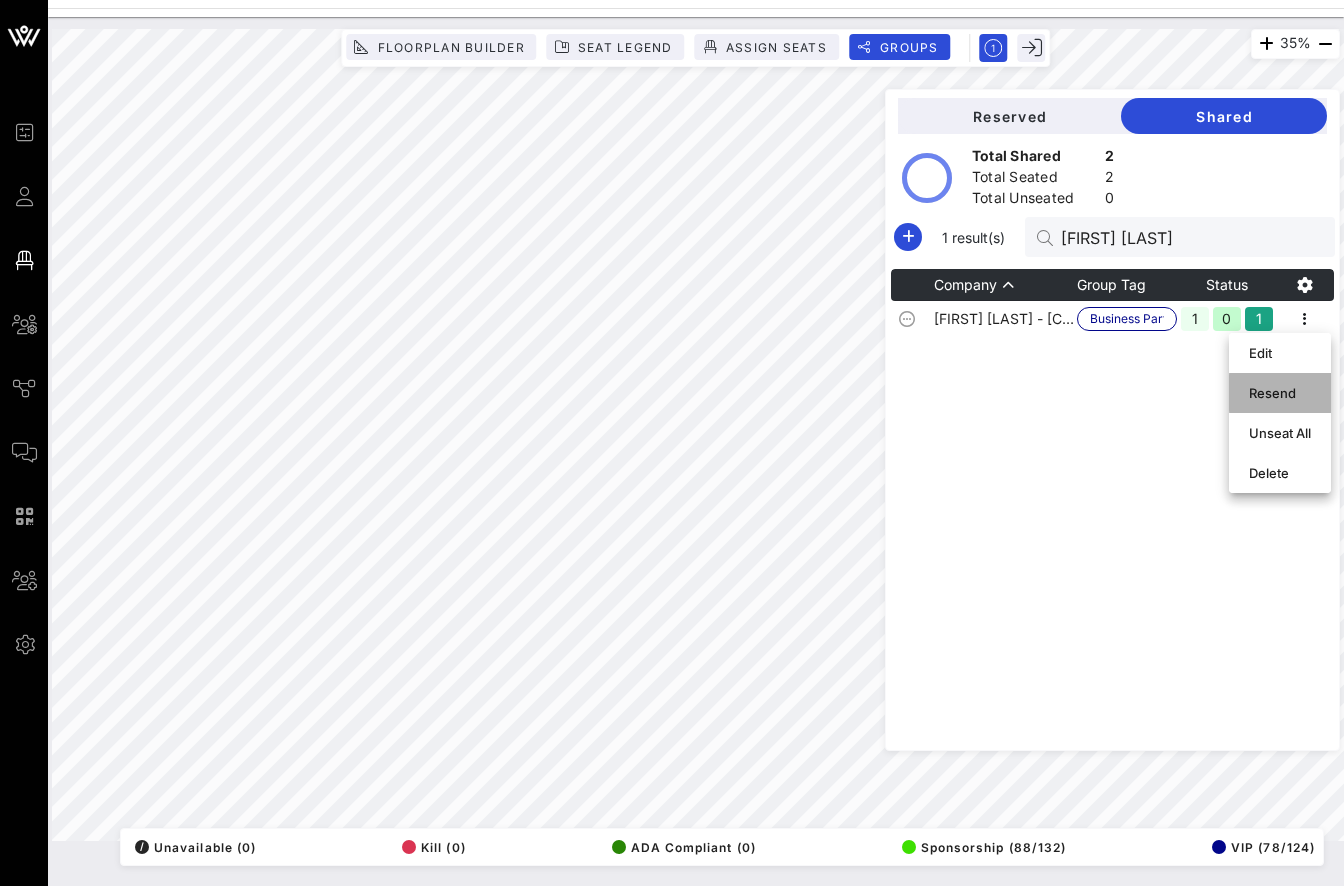 click on "Resend" at bounding box center [1280, 393] 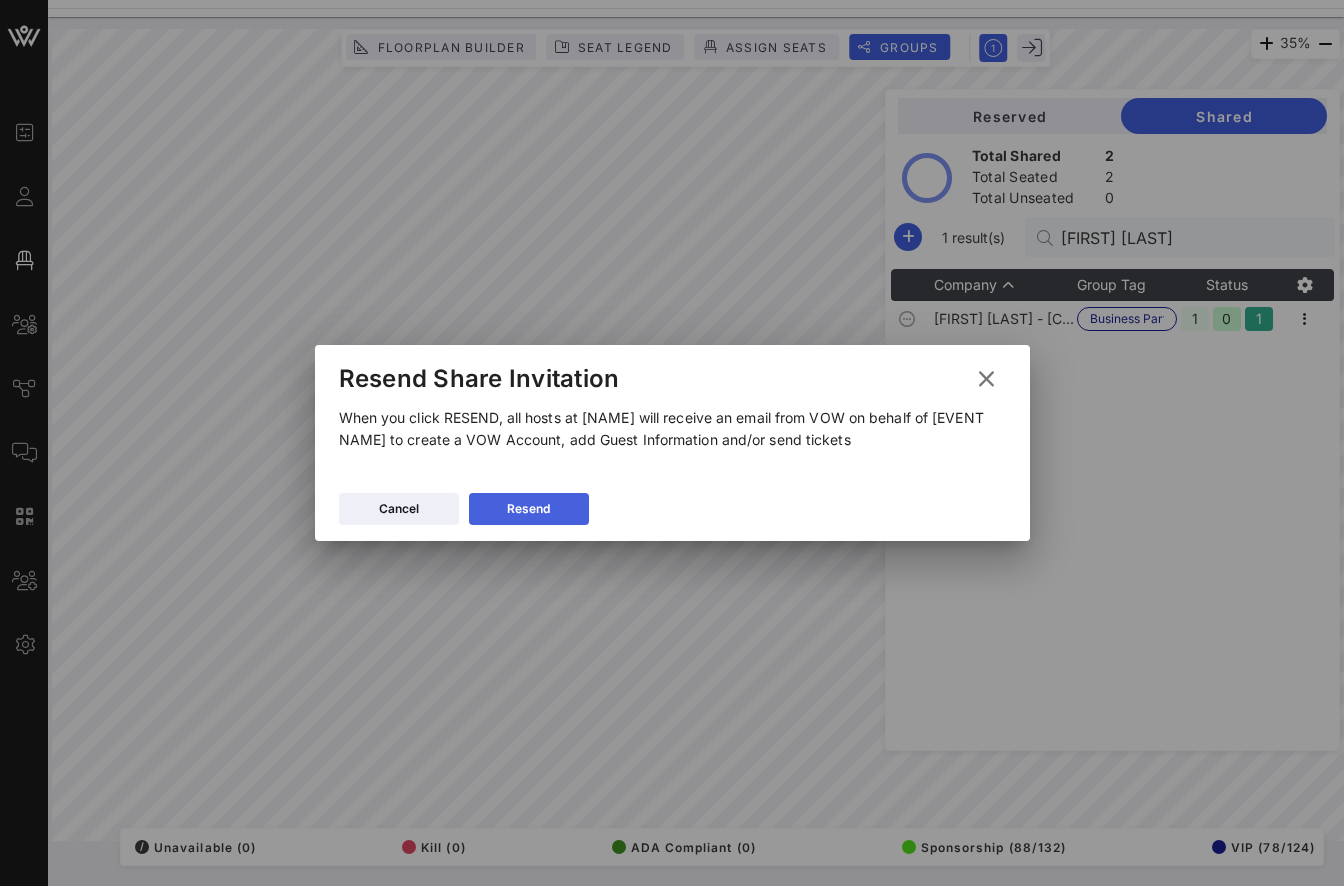click on "Resend" at bounding box center [529, 509] 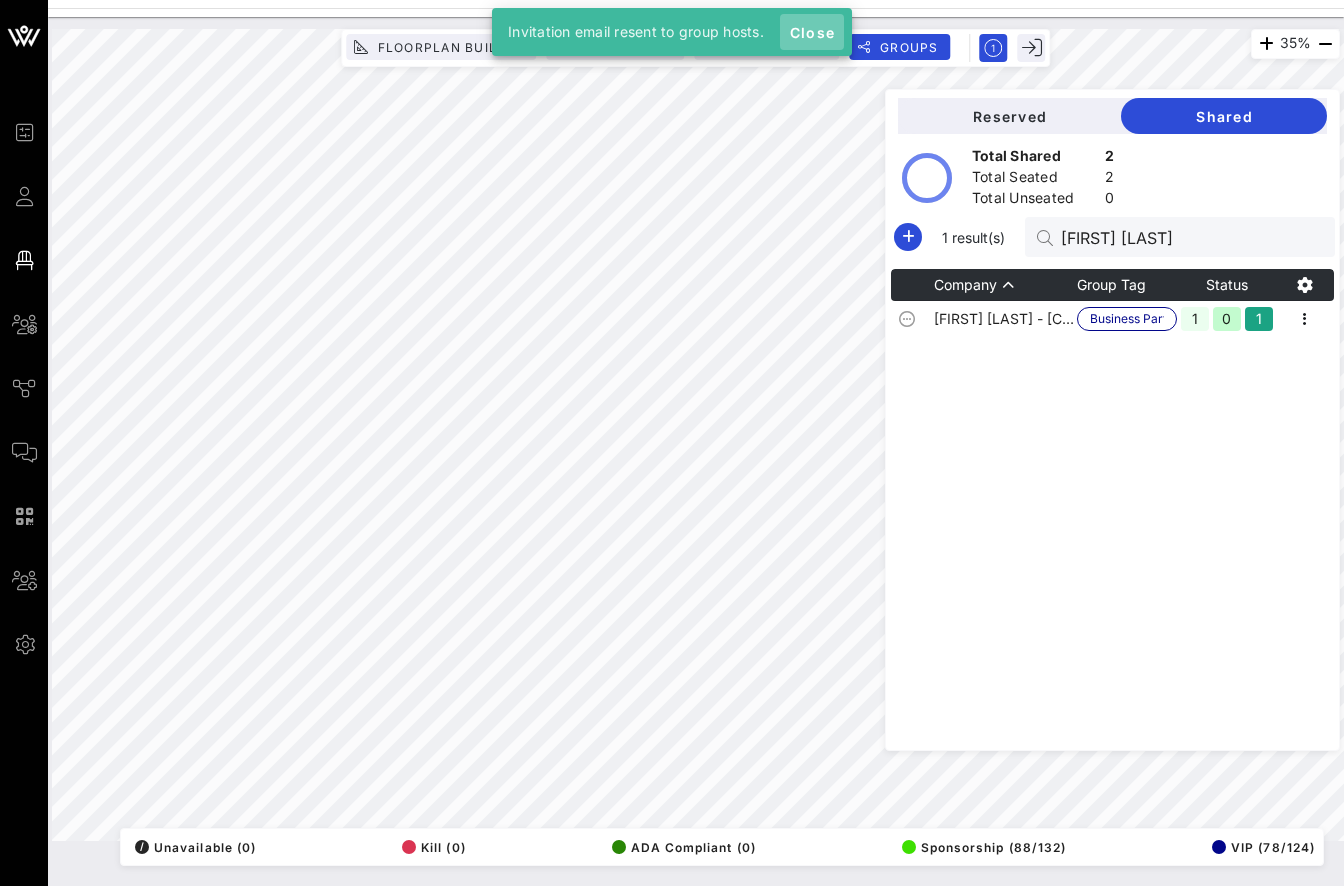 click on "Close" at bounding box center [812, 32] 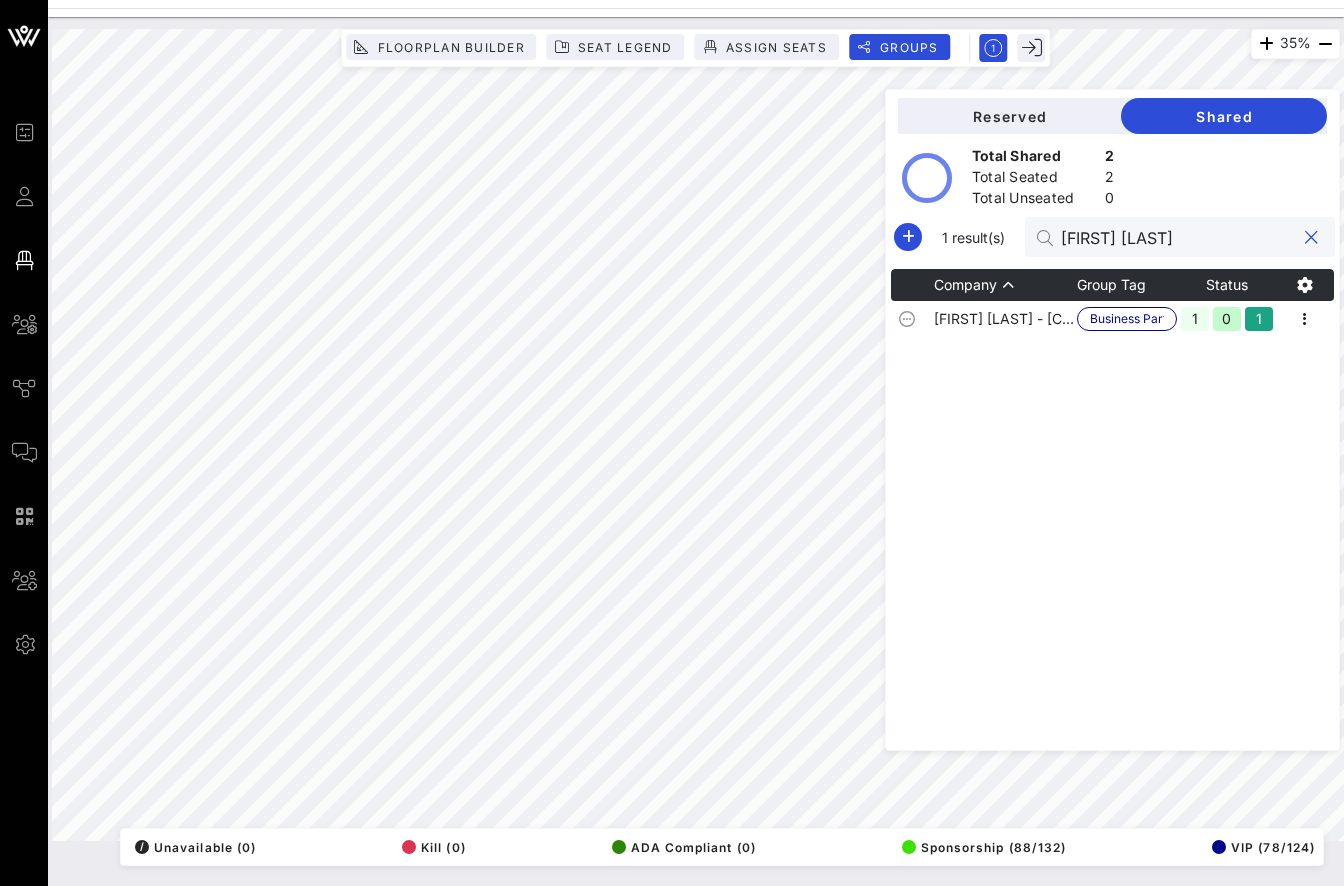 click on "[FIRST] [LAST]" at bounding box center [1178, 237] 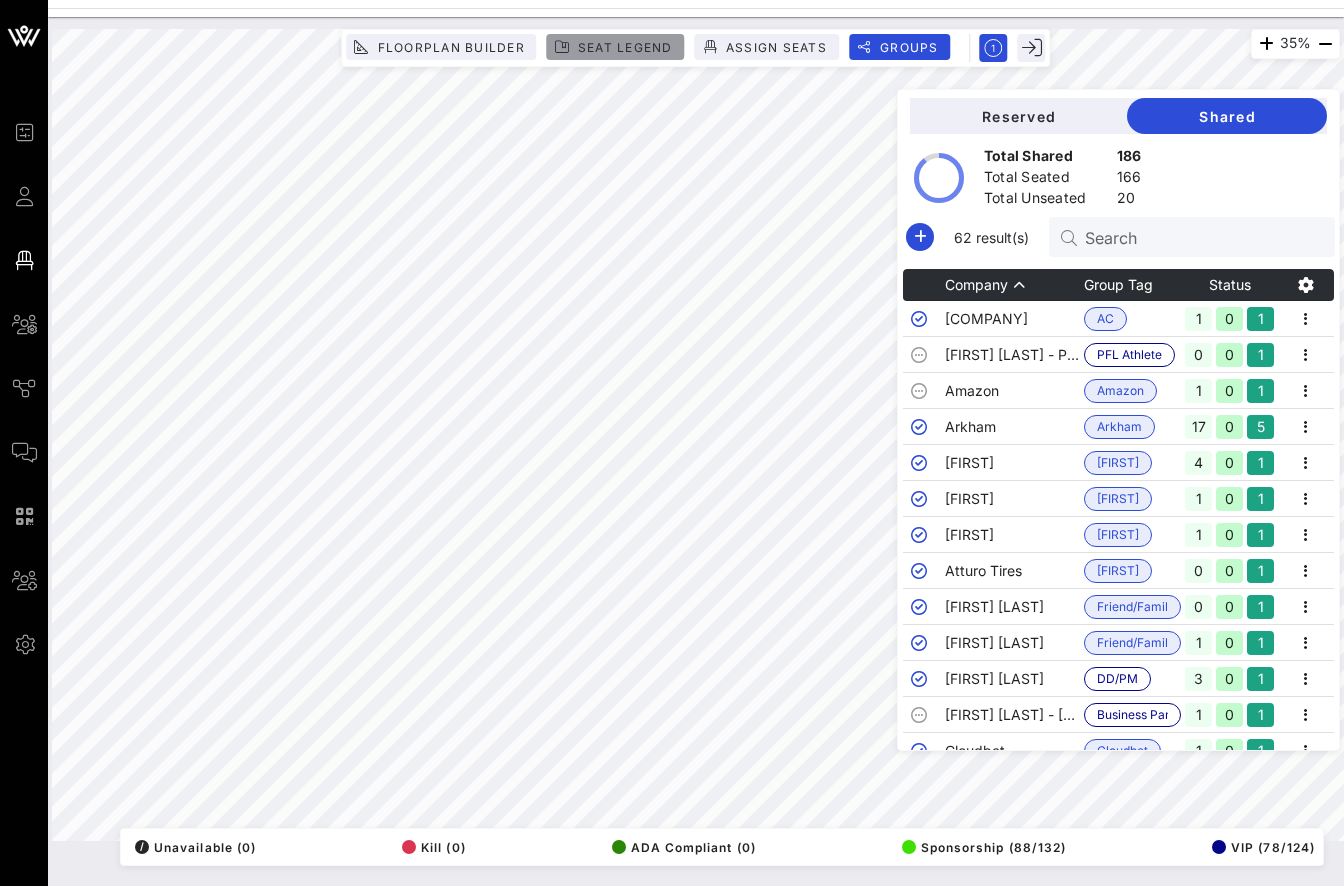 click on "Seat Legend" at bounding box center (616, 47) 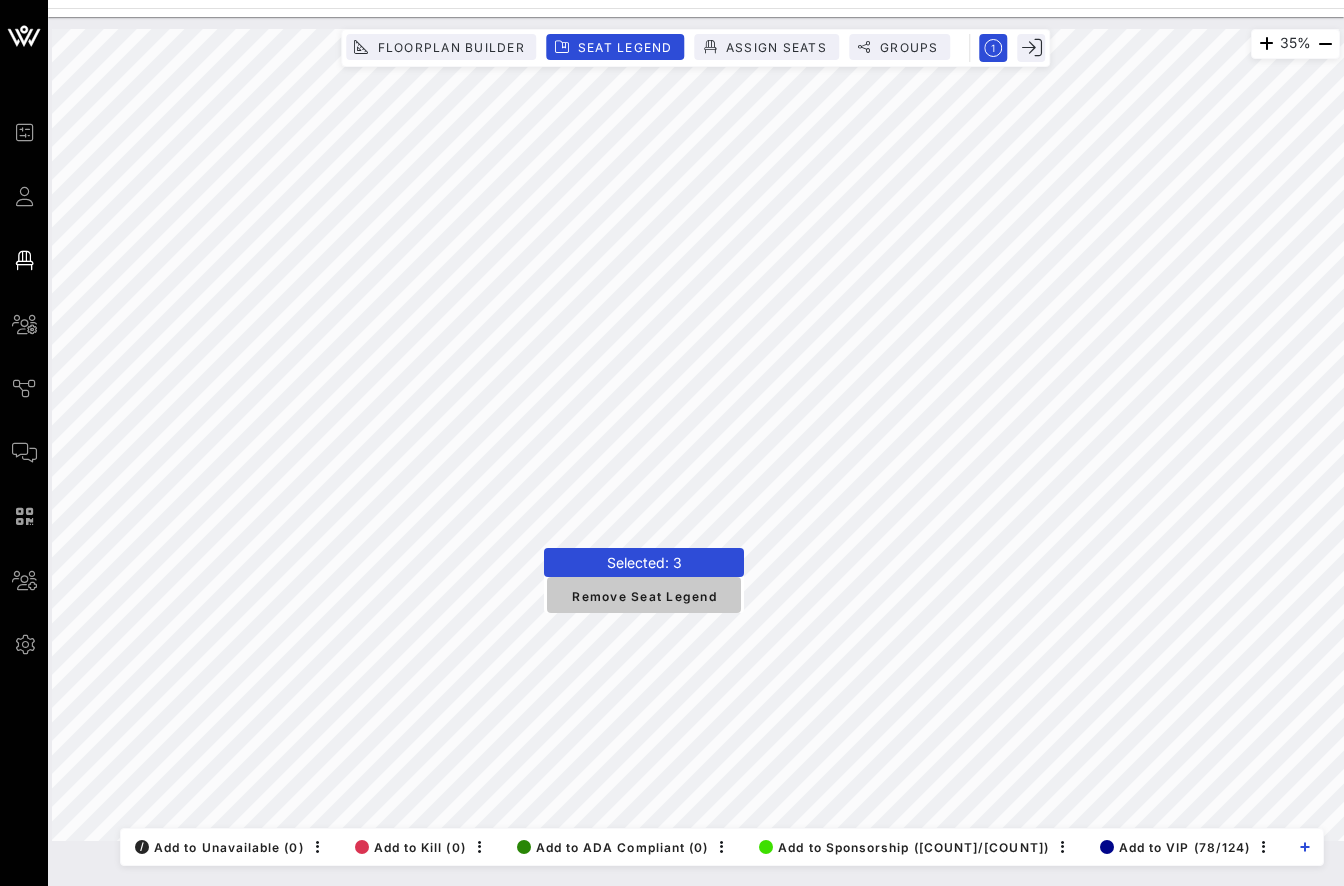 click on "Remove Seat Legend" at bounding box center (644, 595) 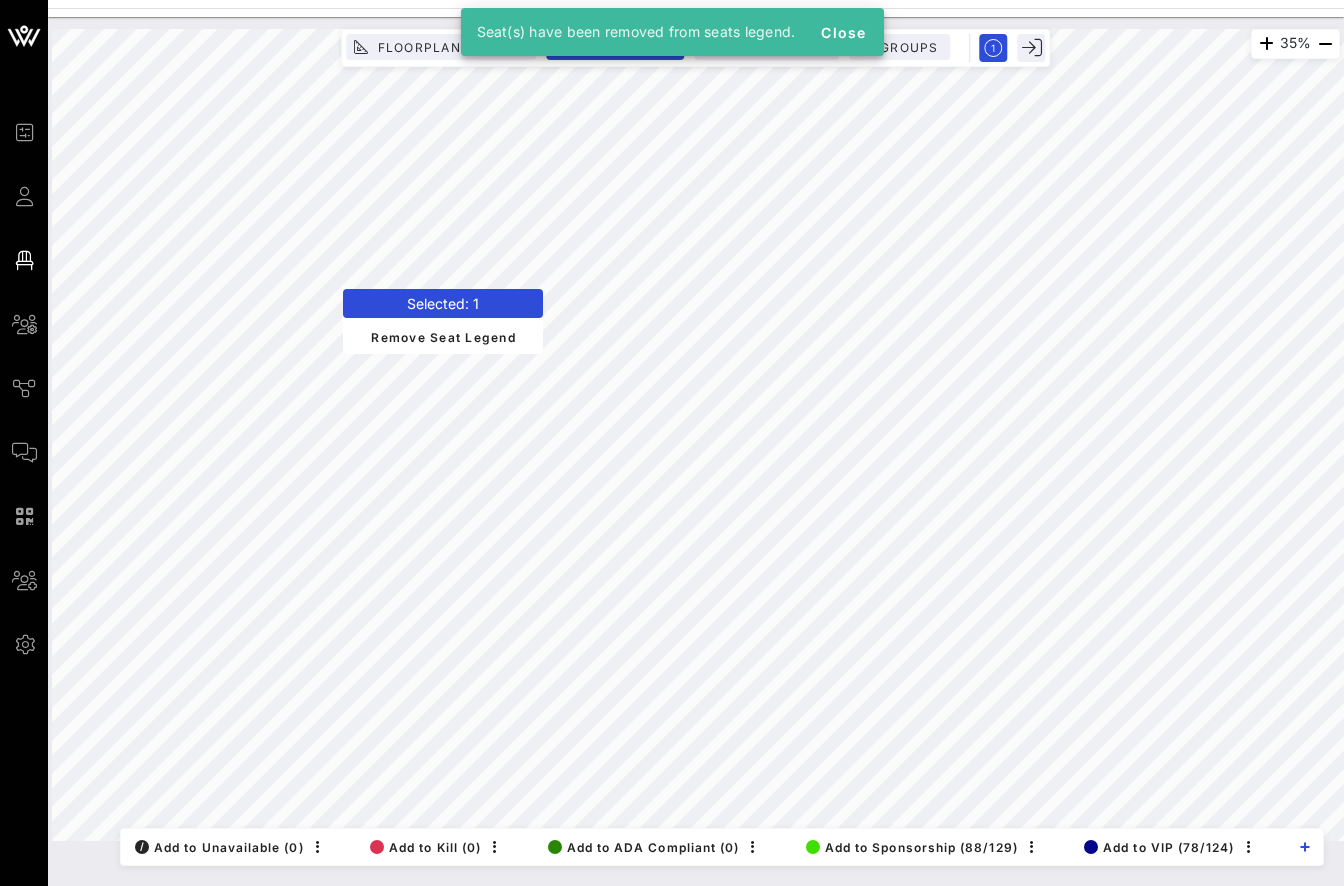 click on "Selected: 1     Remove Seat Legend" at bounding box center (443, 321) 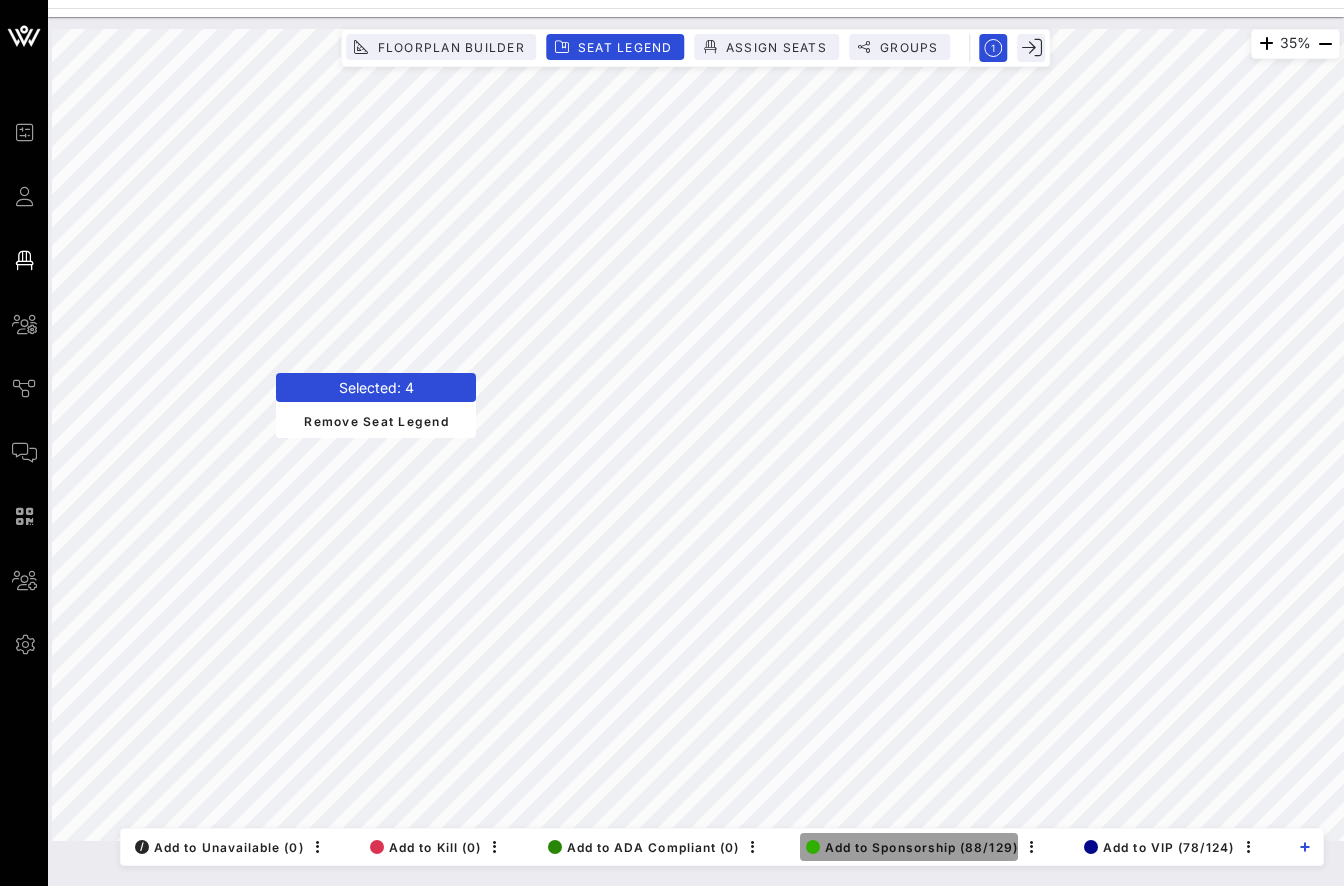 click on "Add to  Sponsorship
(88/129)" at bounding box center [912, 847] 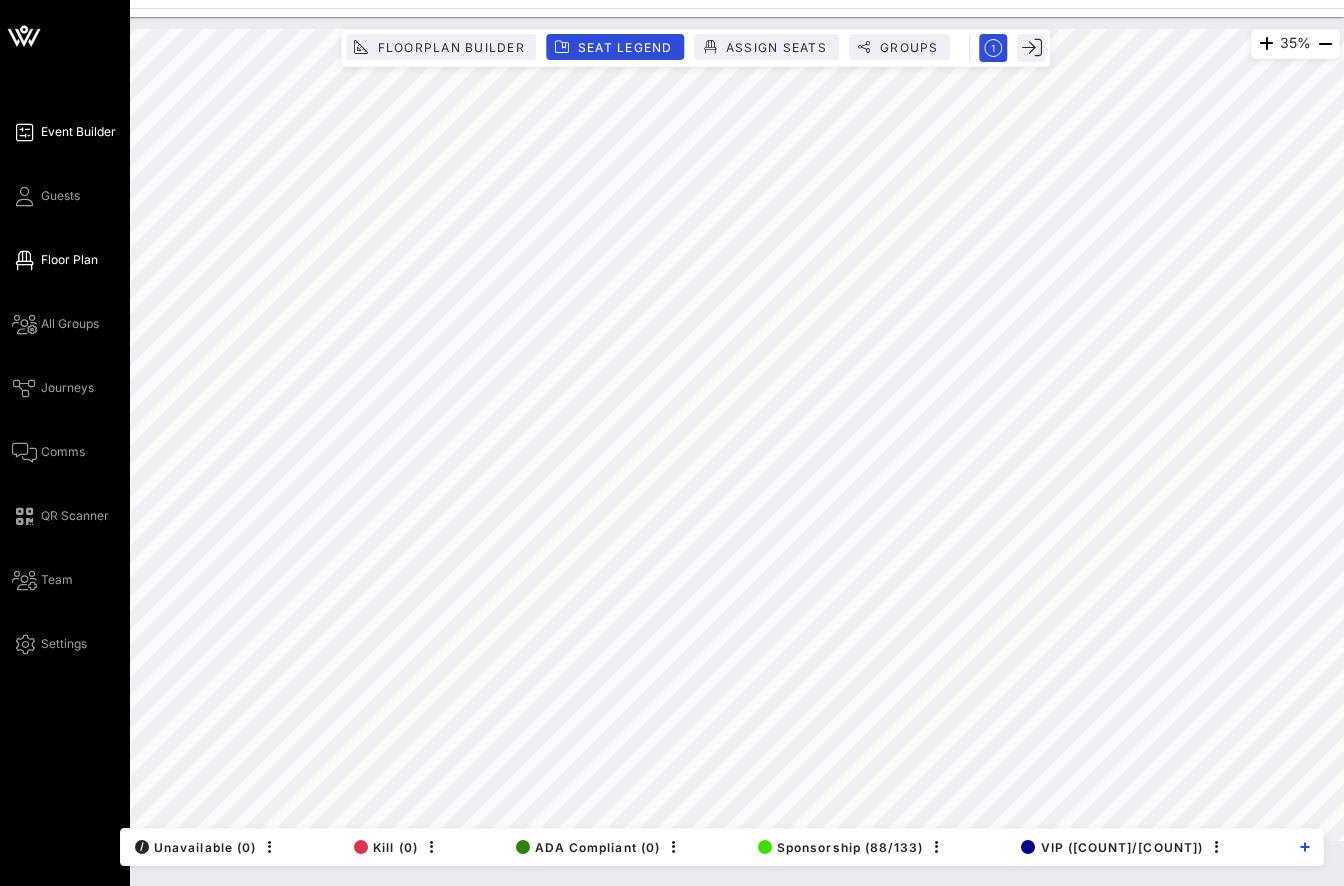 click on "Event Builder" at bounding box center [78, 132] 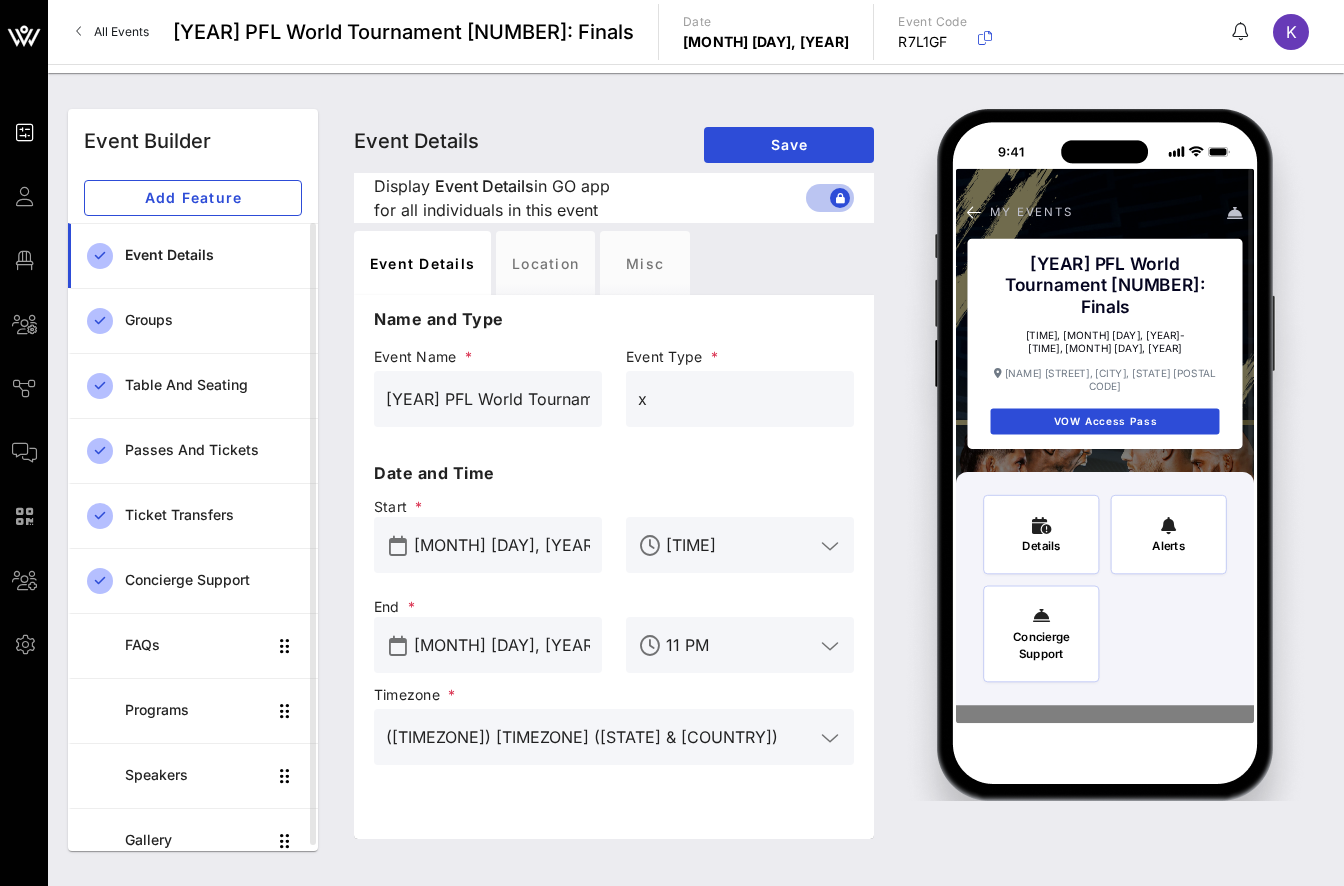 click on "[TIME]" at bounding box center (740, 545) 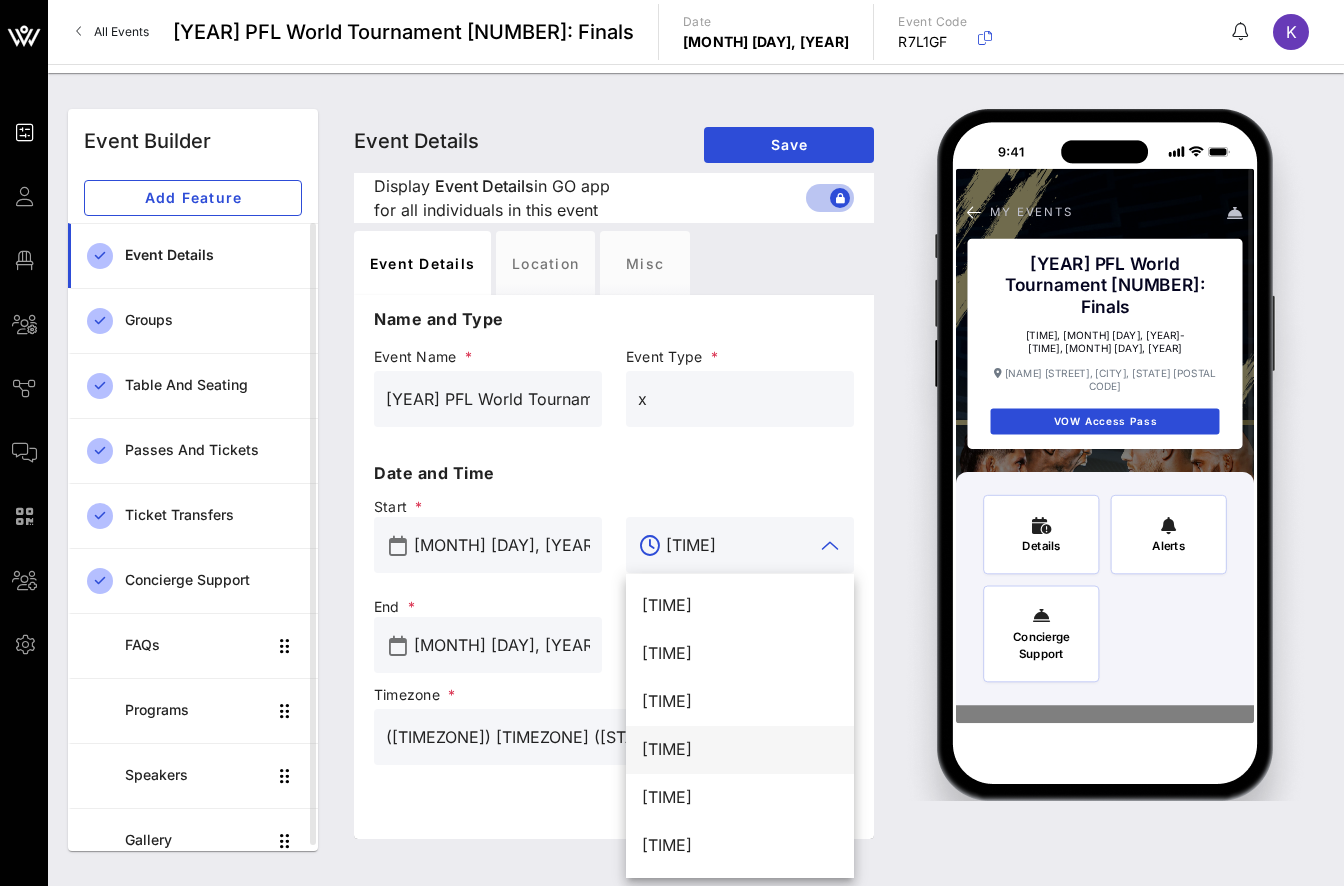 scroll, scrollTop: 30, scrollLeft: 0, axis: vertical 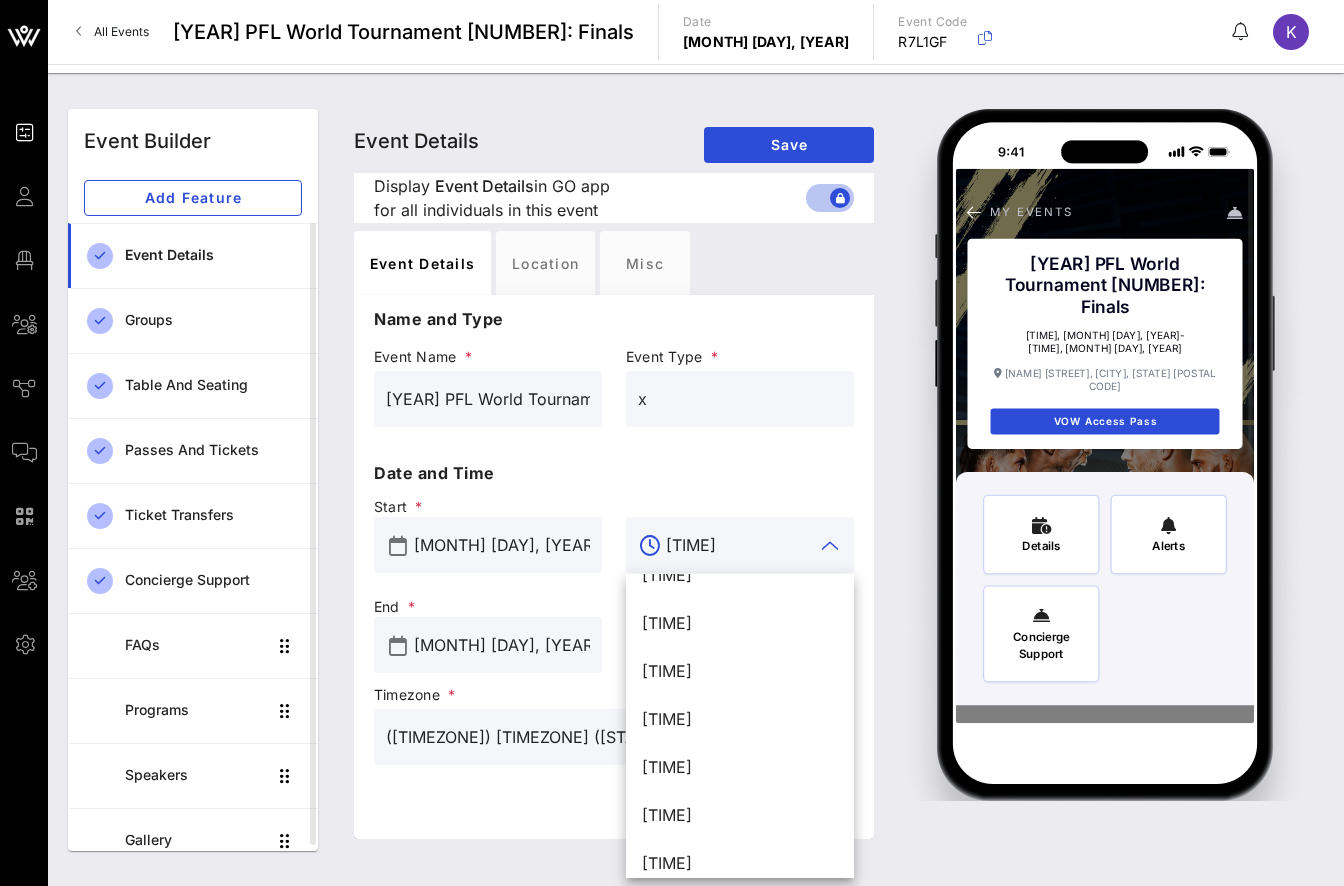 click on "[TIME]" at bounding box center (740, 545) 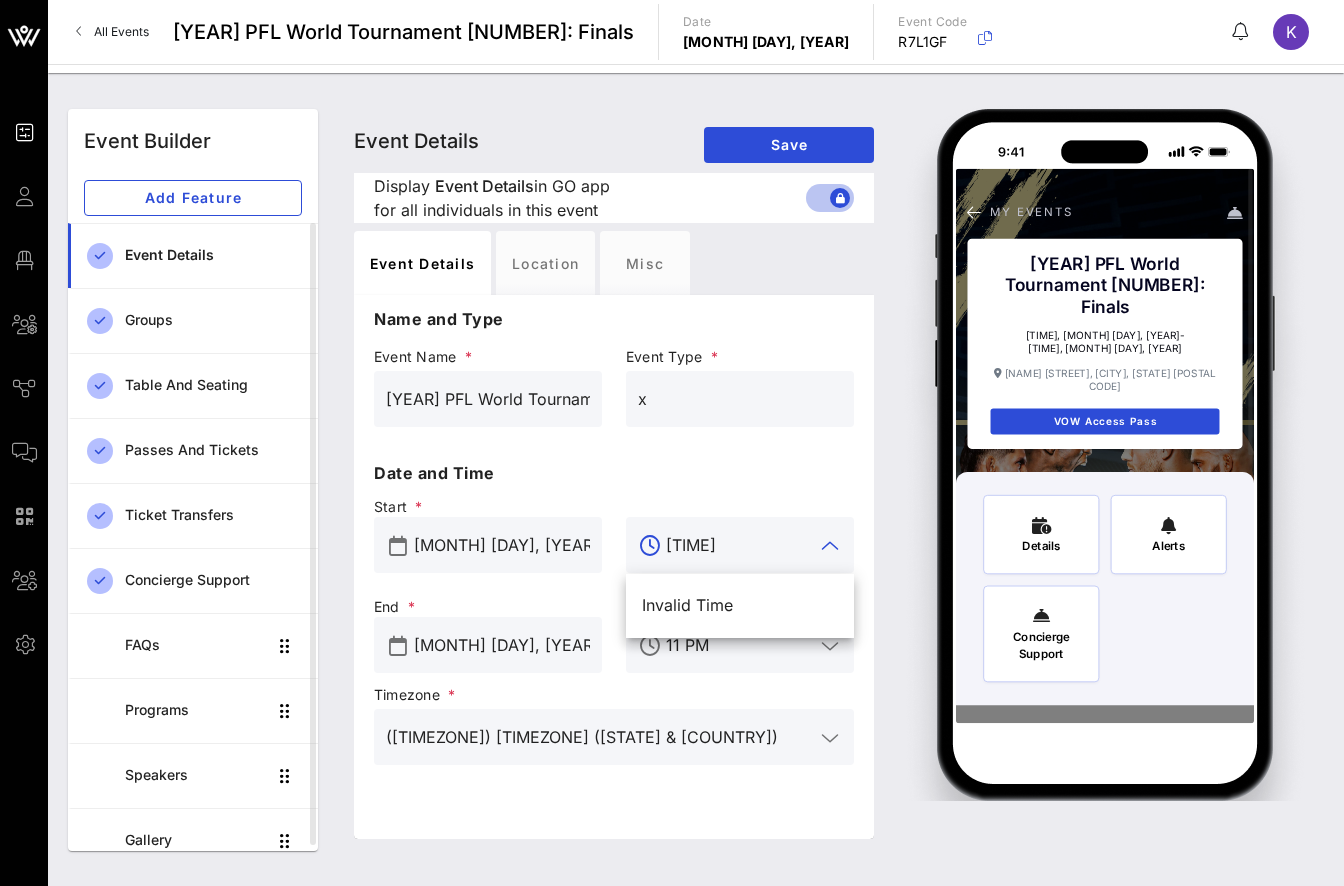 scroll, scrollTop: 0, scrollLeft: 0, axis: both 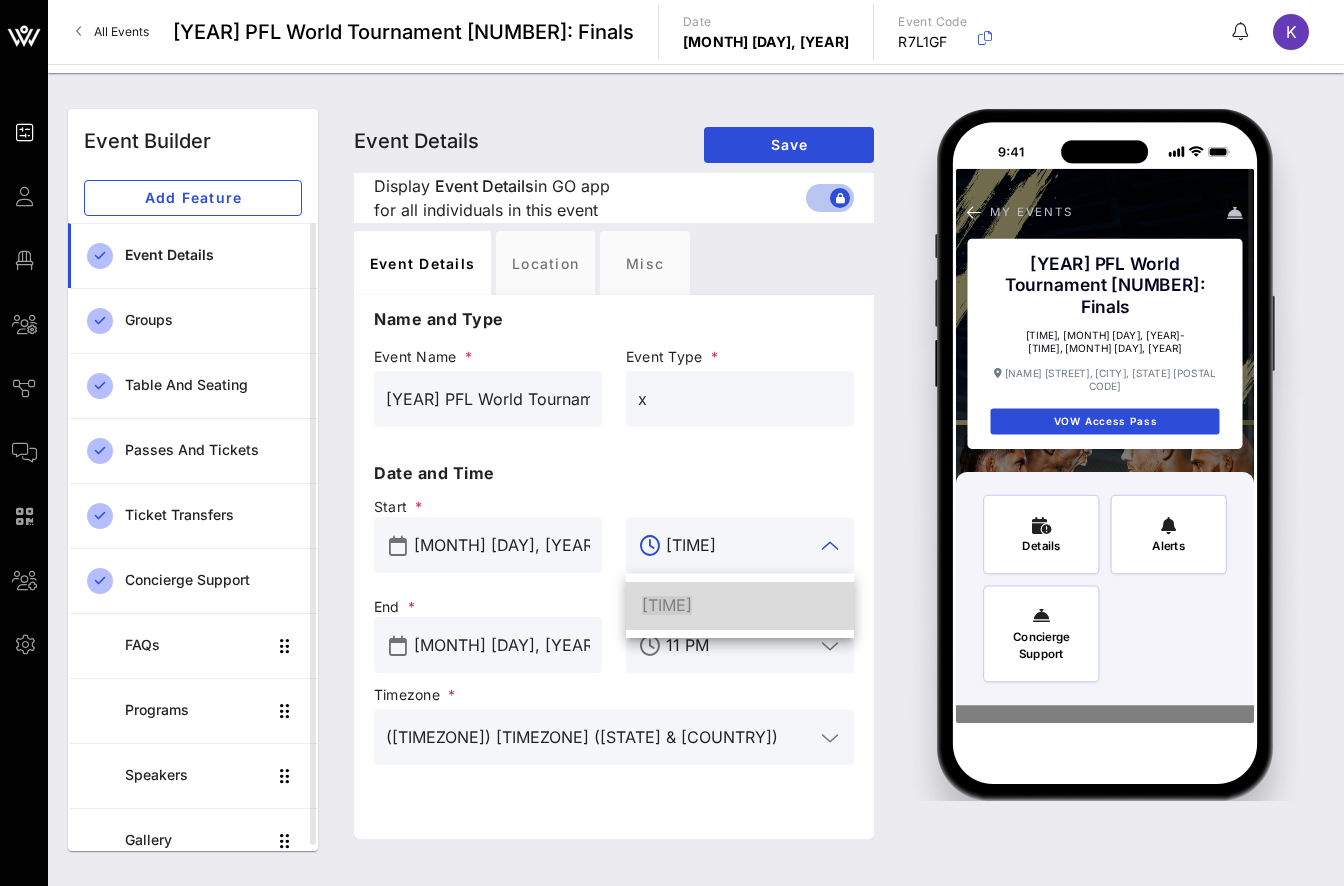 click on "[TIME]" at bounding box center [667, 605] 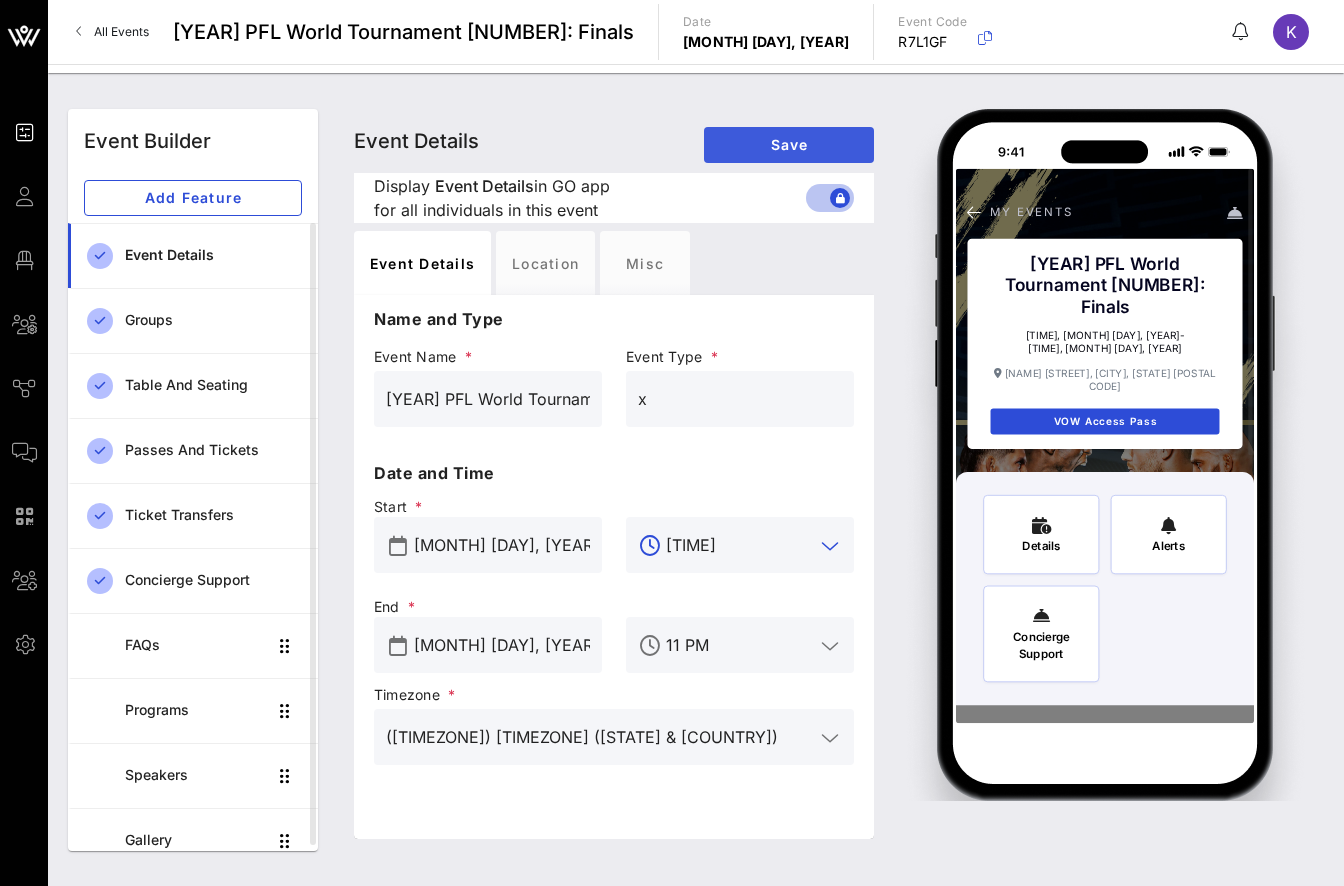 type on "[TIME]" 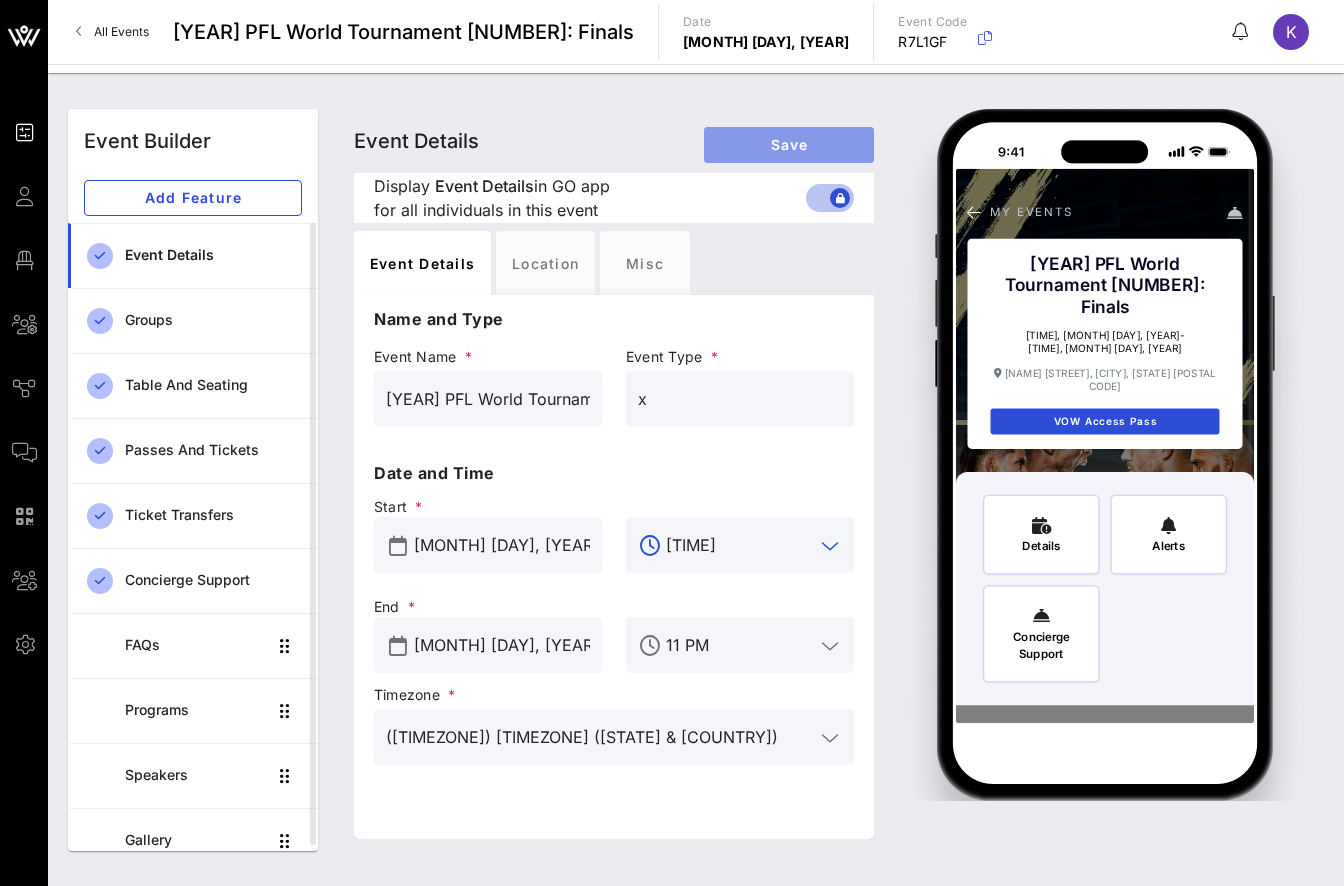 click on "Save" at bounding box center [789, 144] 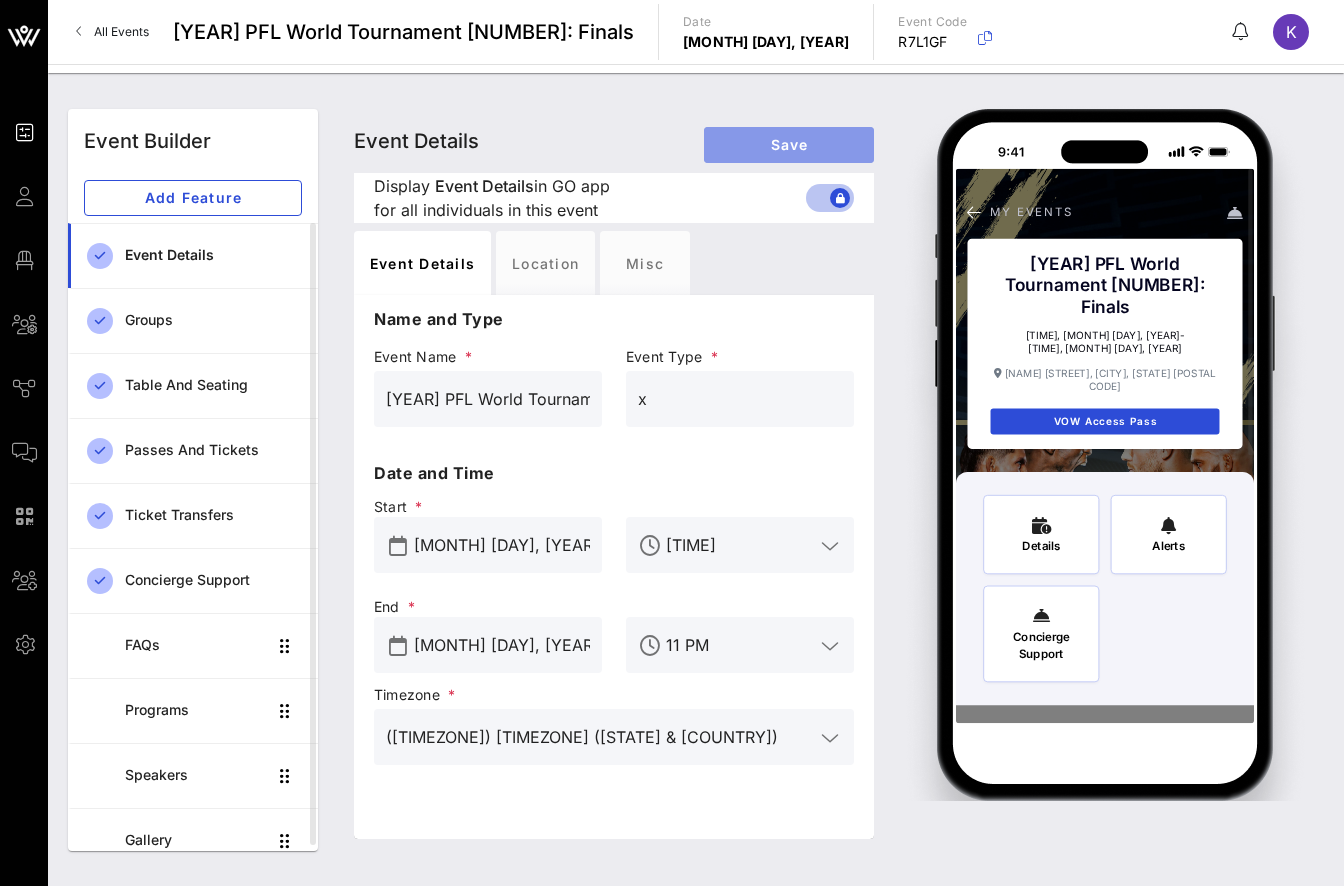 click on "Save" at bounding box center [789, 144] 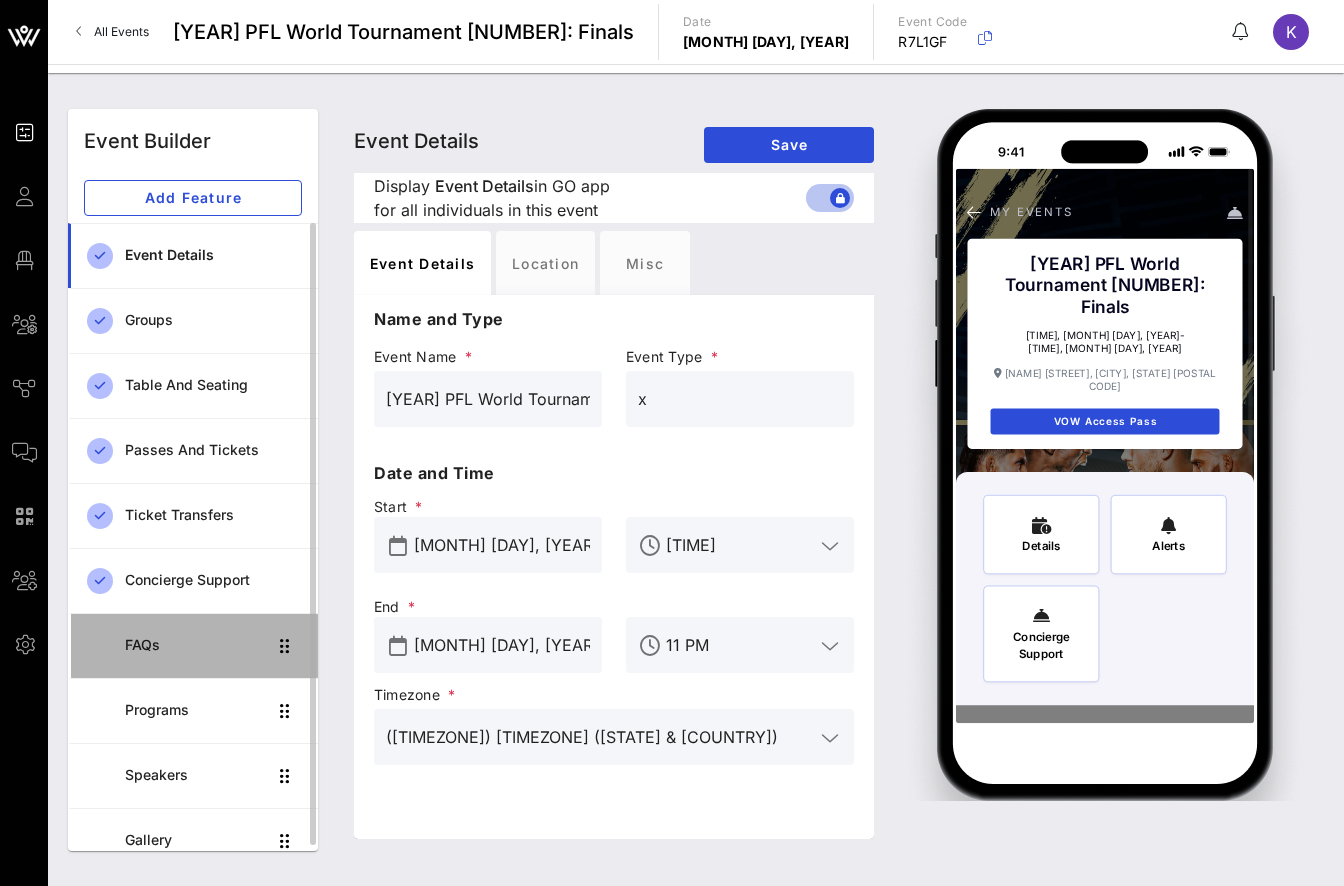 click on "FAQs" at bounding box center [195, 645] 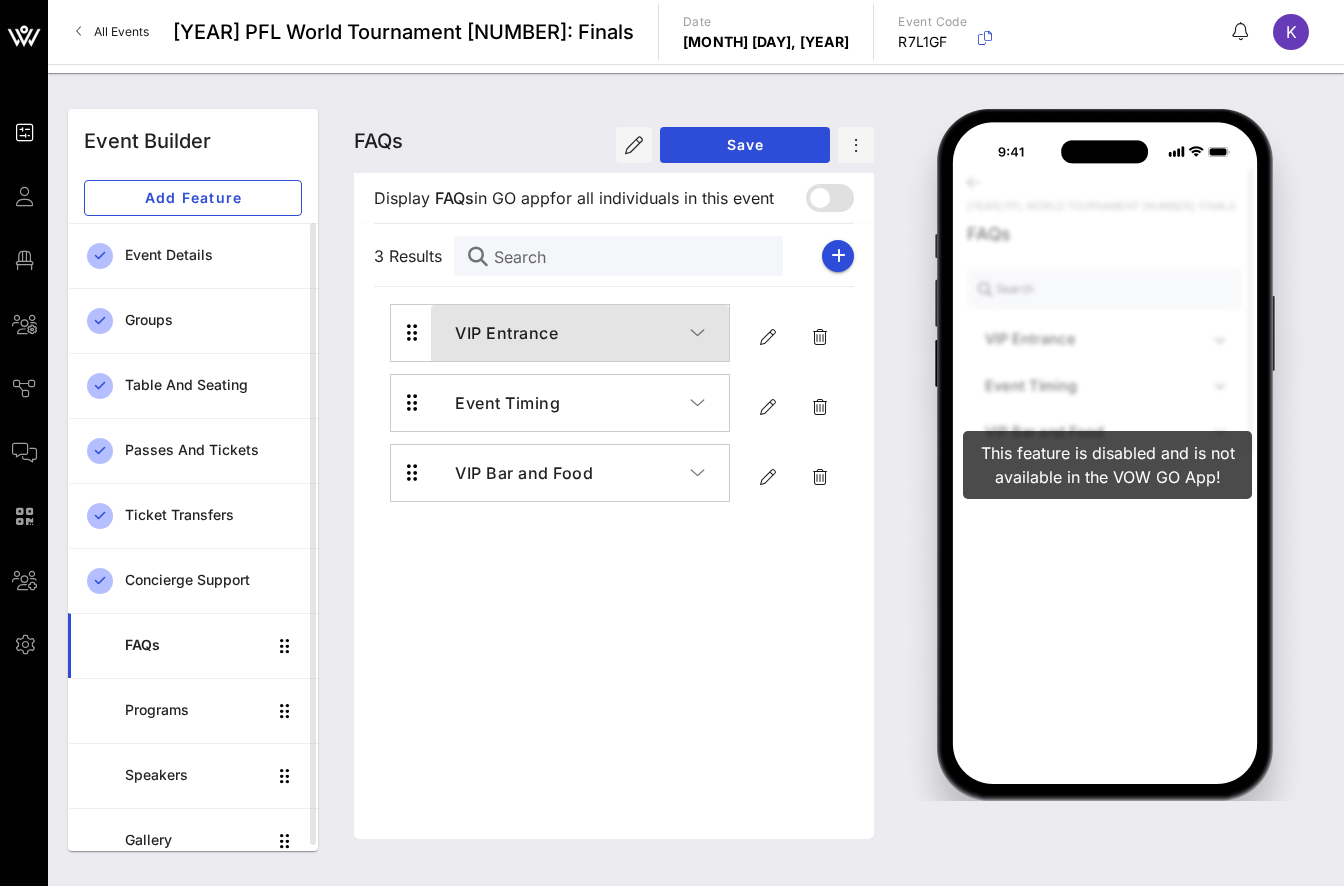 click on "VIP Entrance" at bounding box center (572, 333) 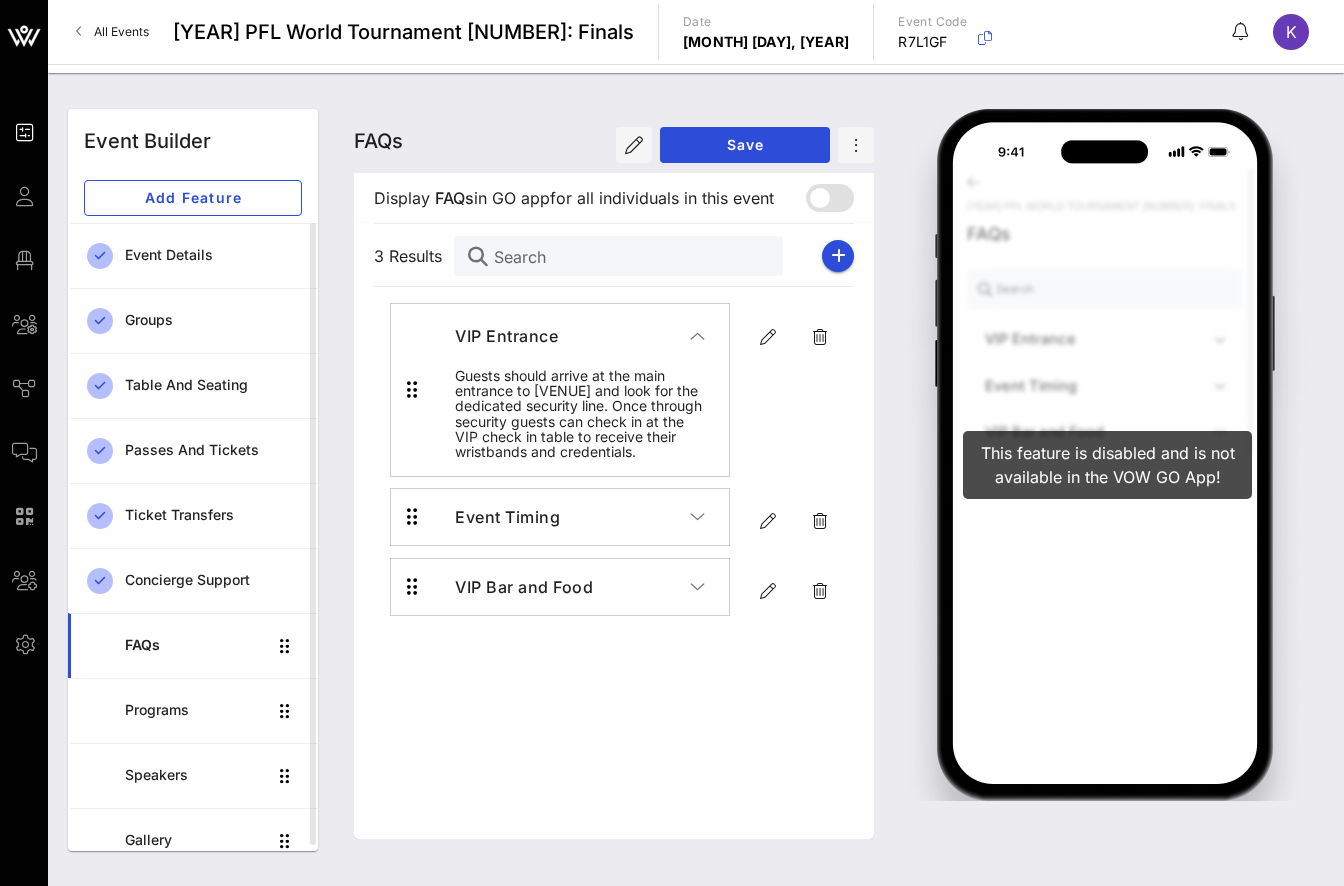 click on "Event Timing" at bounding box center (572, 517) 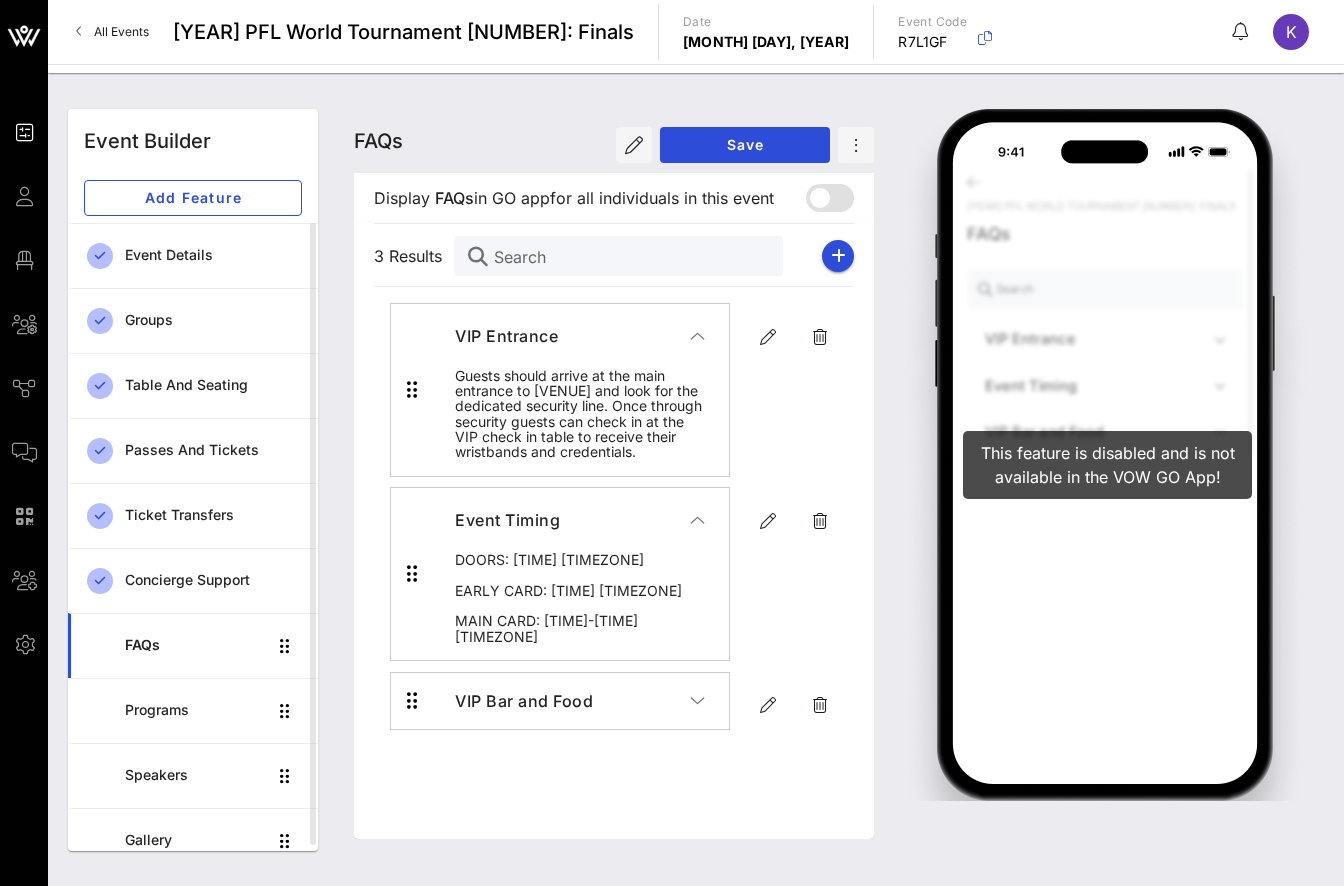 click on "DOORS: [TIME] [TIMEZONE]
EARLY CARD: [TIME] [TIMEZONE]
MAIN CARD: [TIME]-[TIME] [TIMEZONE]" at bounding box center [568, 598] 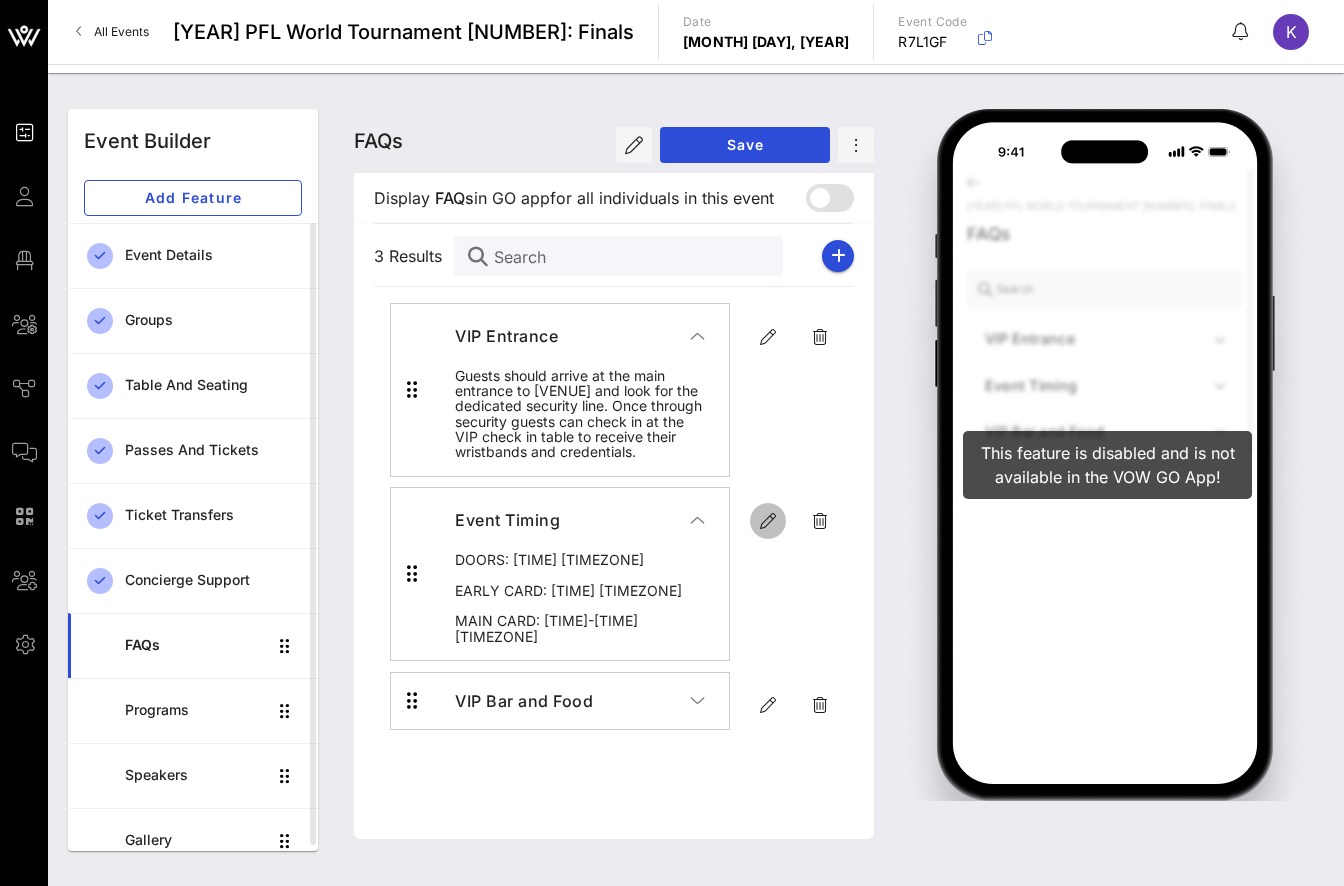 click at bounding box center [768, 521] 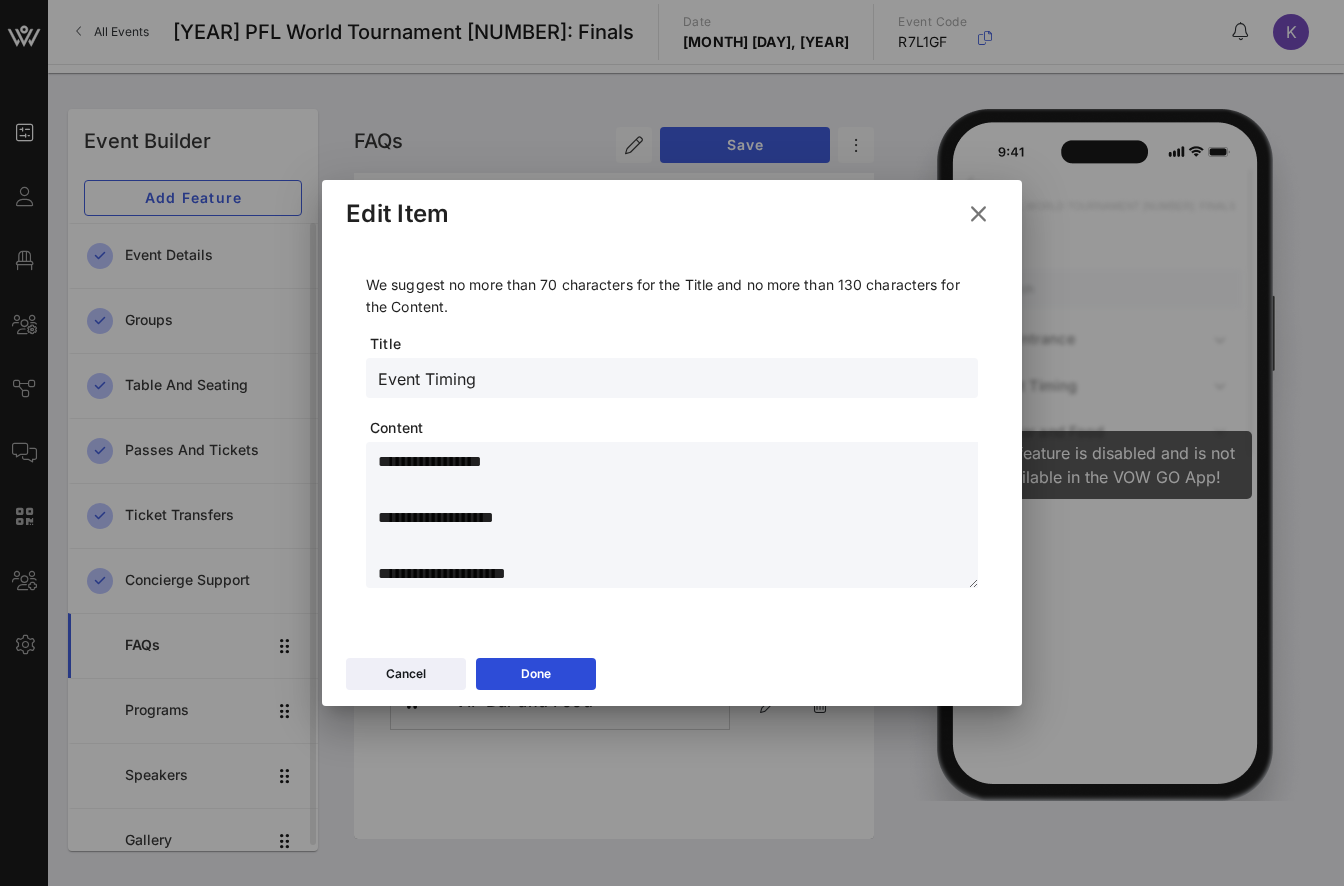 click on "**********" at bounding box center [678, 518] 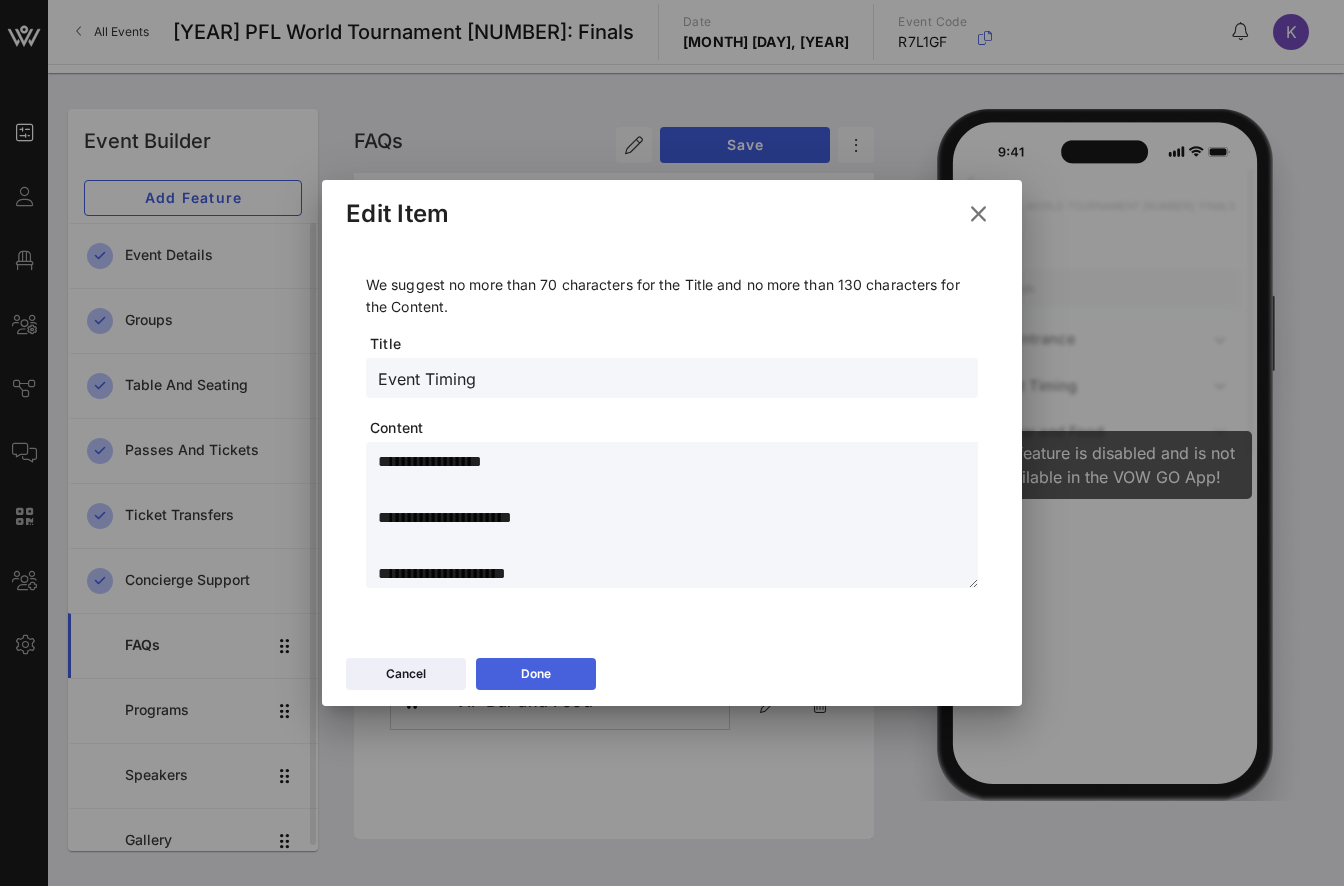 type on "**********" 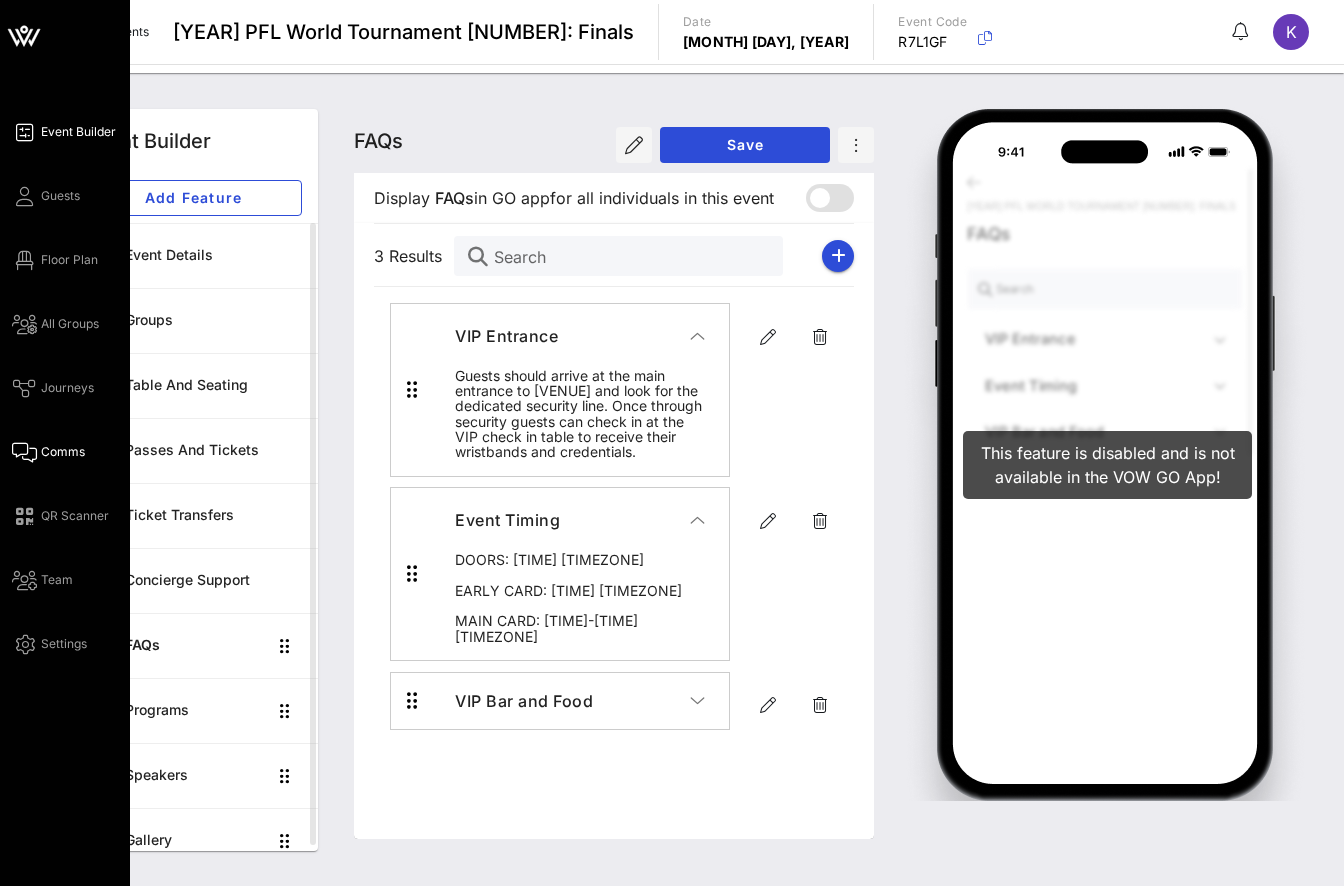 click on "Comms" at bounding box center [63, 452] 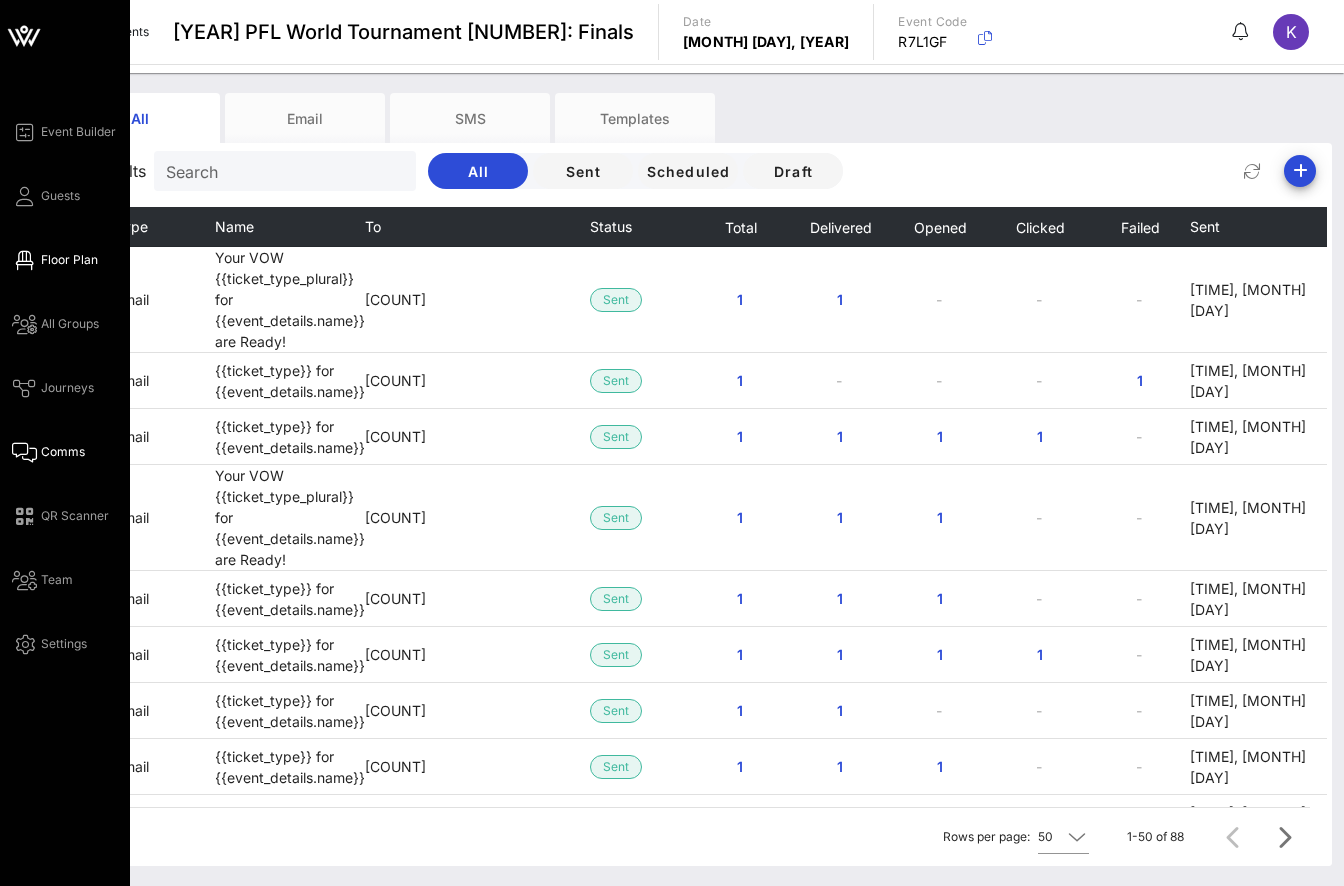 click on "Floor Plan" at bounding box center (69, 260) 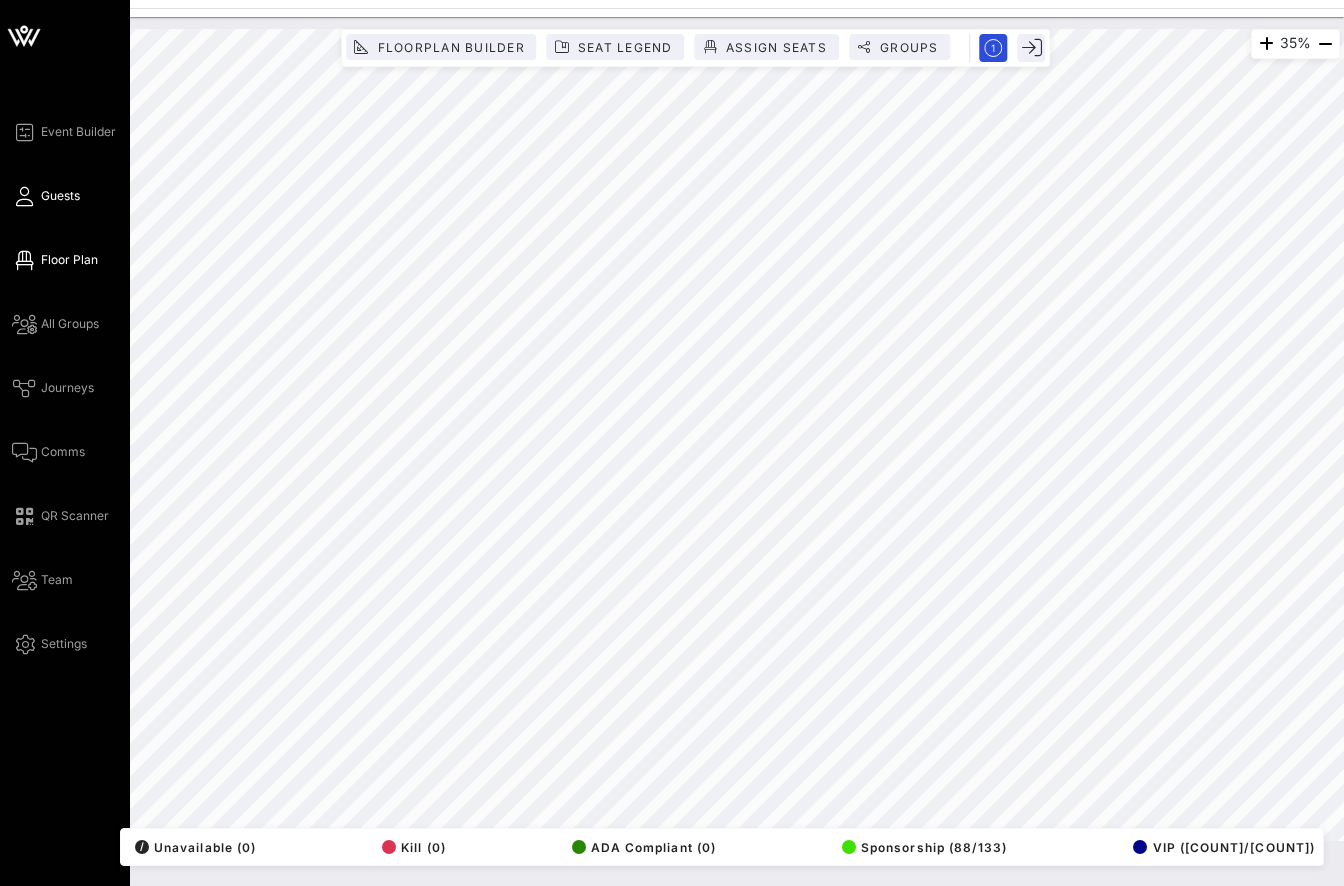 click on "Guests" at bounding box center (60, 196) 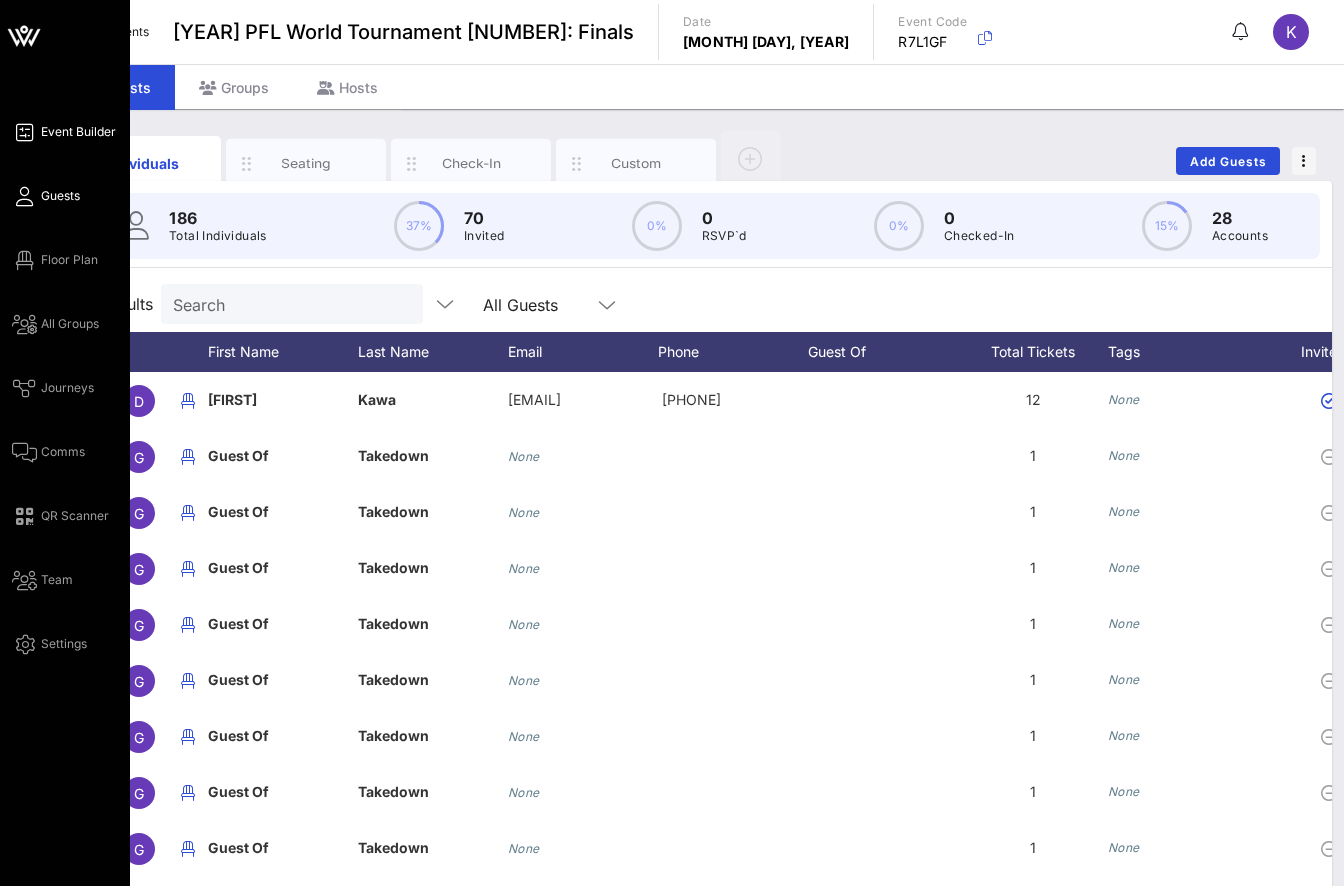 click on "Event Builder" at bounding box center [64, 132] 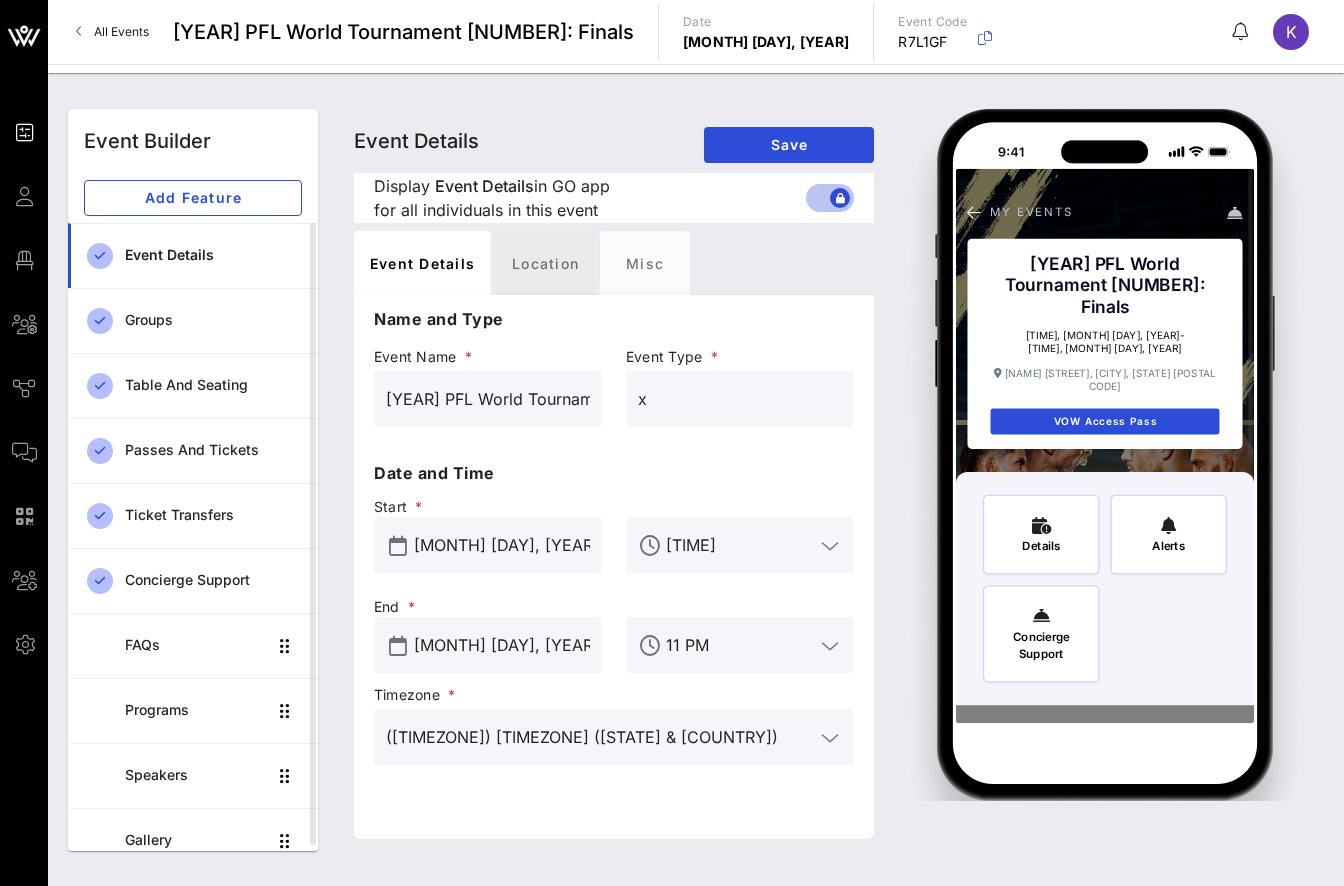 click on "Location" at bounding box center [545, 263] 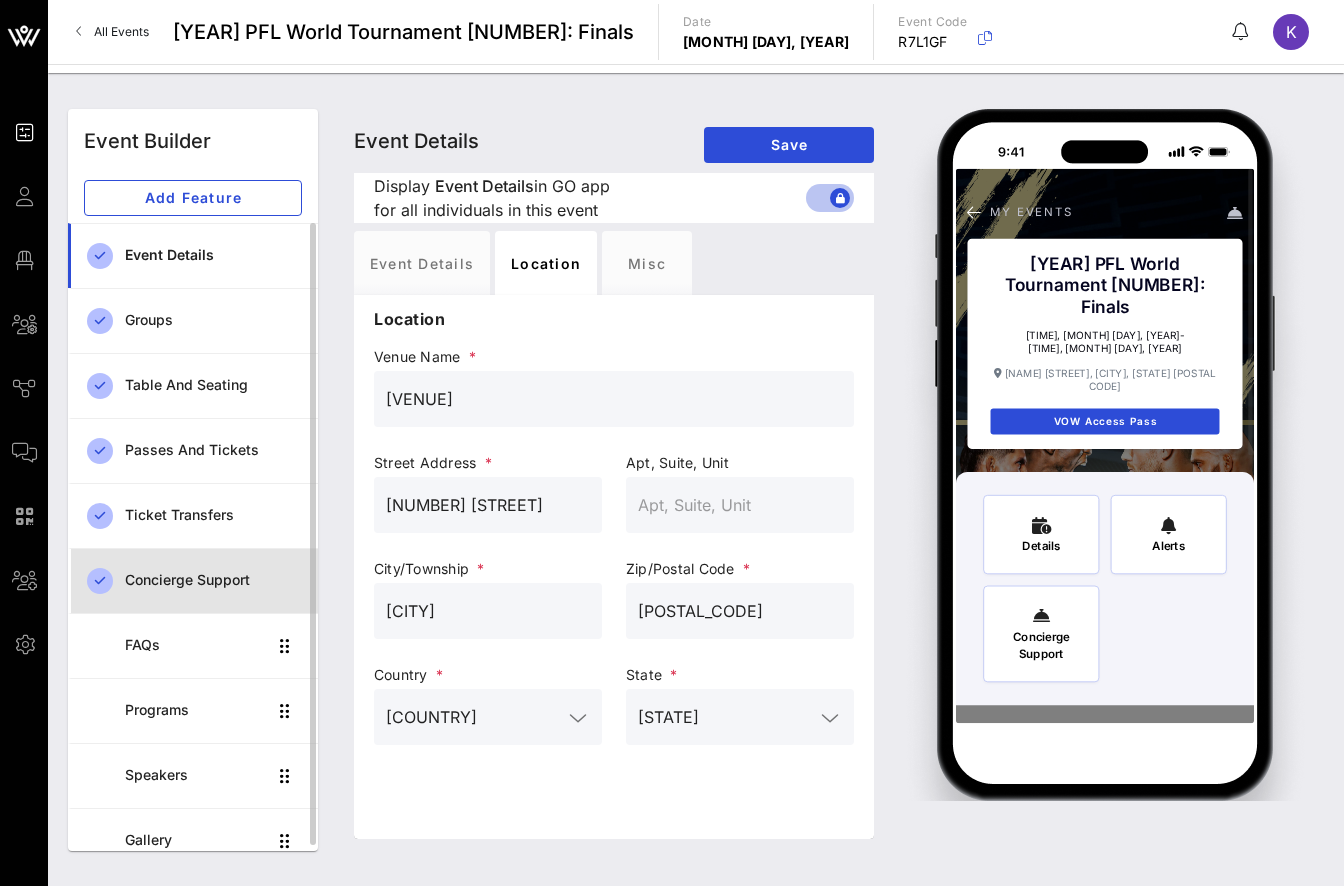 click on "Concierge Support" at bounding box center (213, 580) 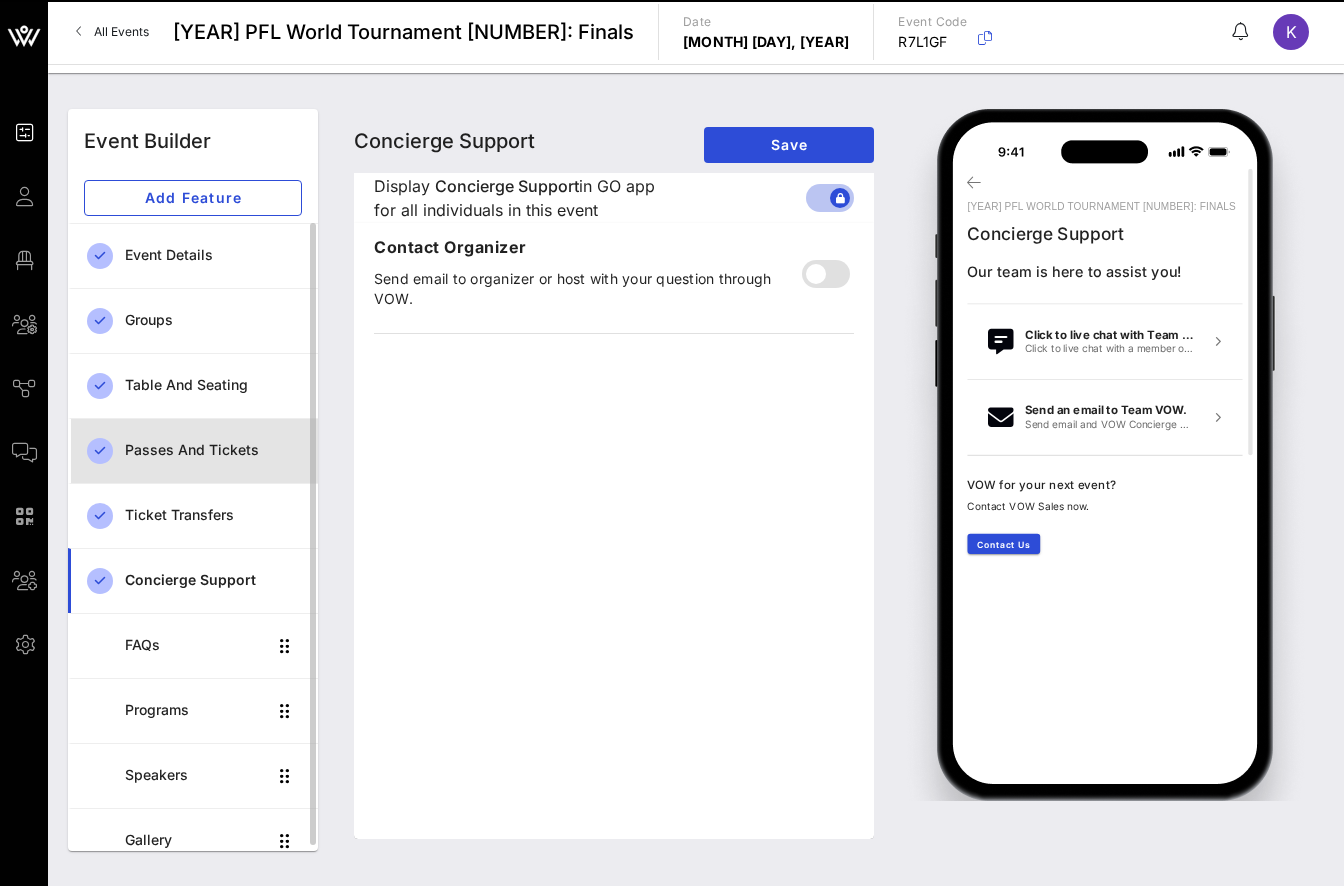 click on "Passes and Tickets" at bounding box center [213, 450] 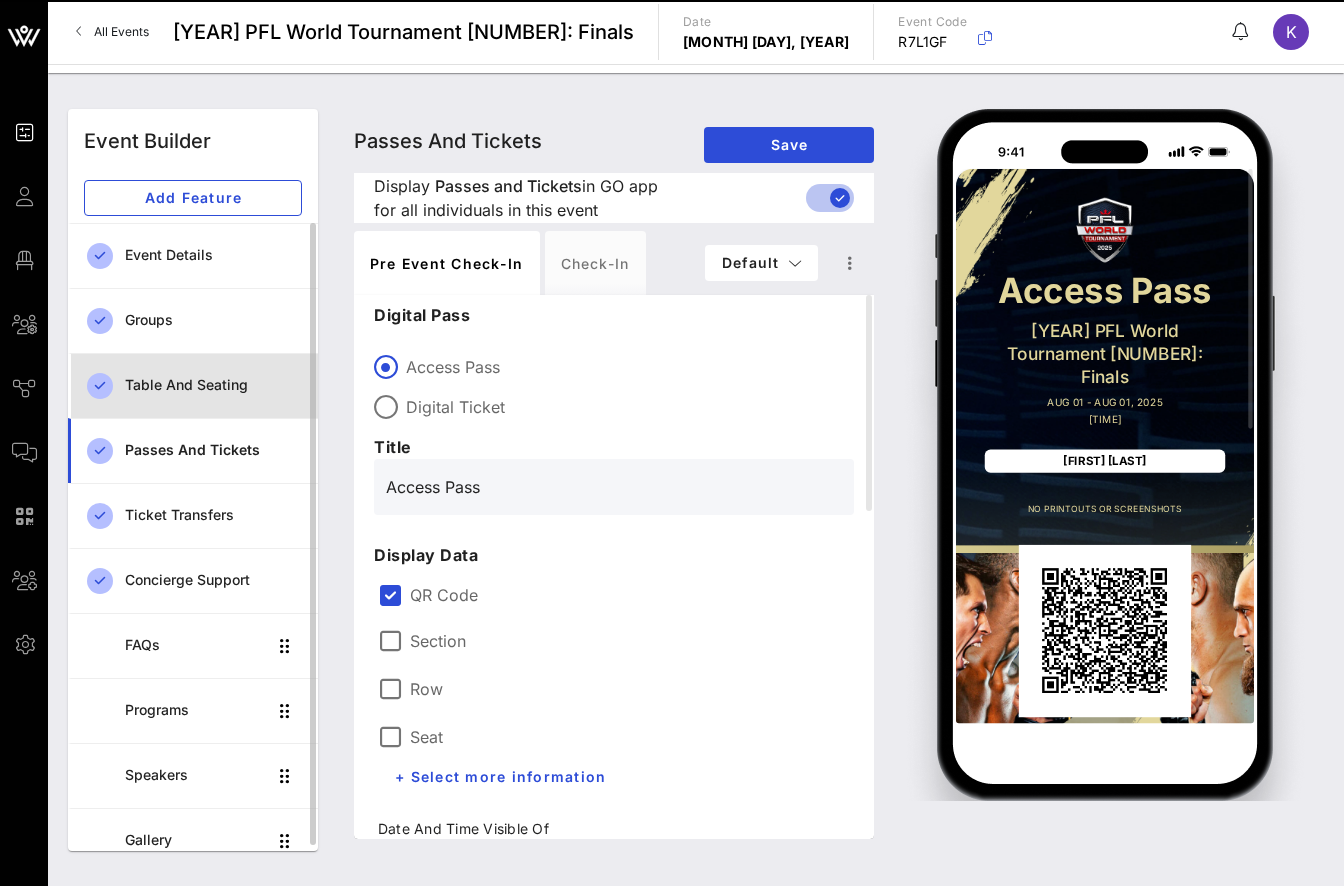 click on "Table and Seating" at bounding box center [213, 385] 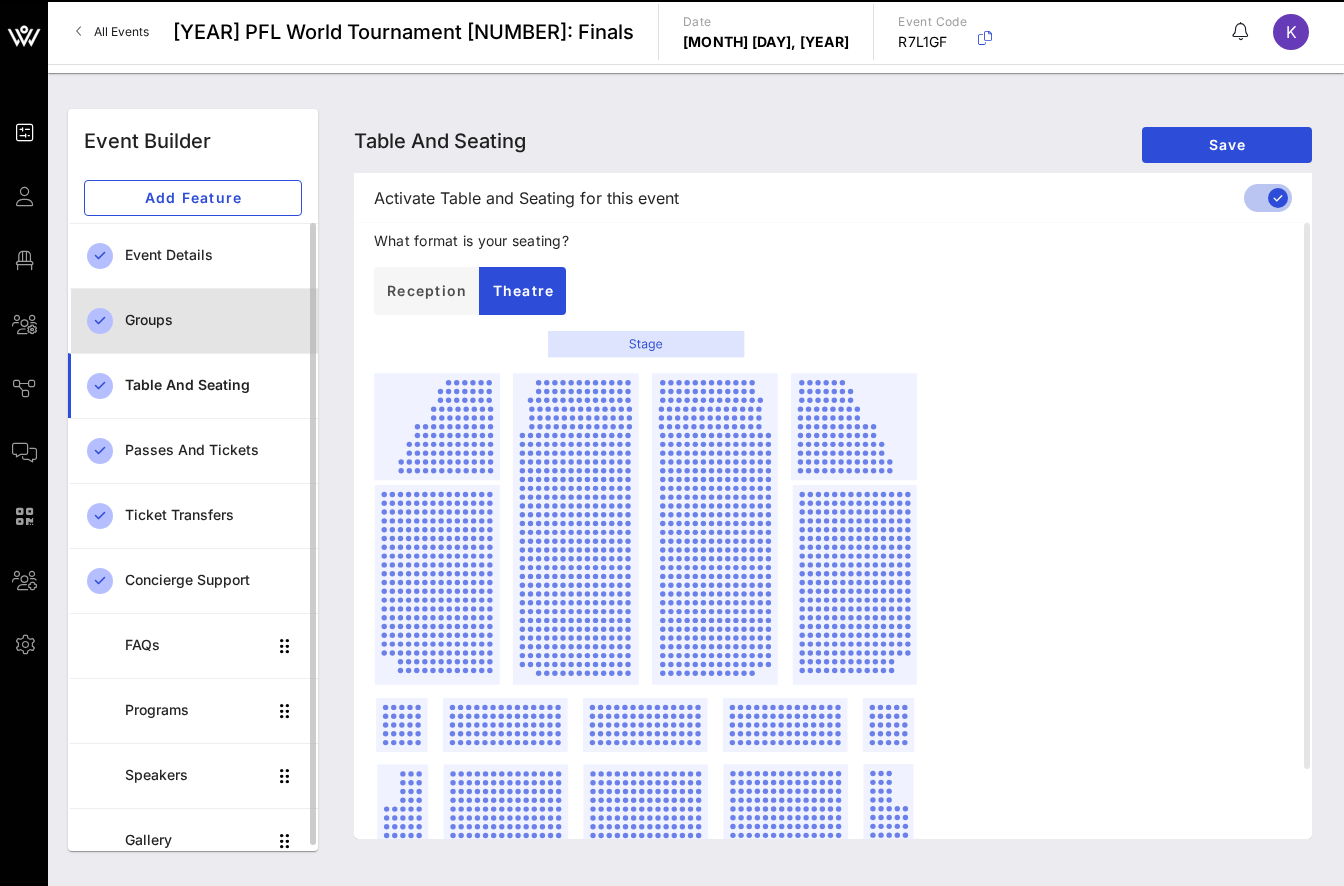 click on "Groups" at bounding box center [213, 320] 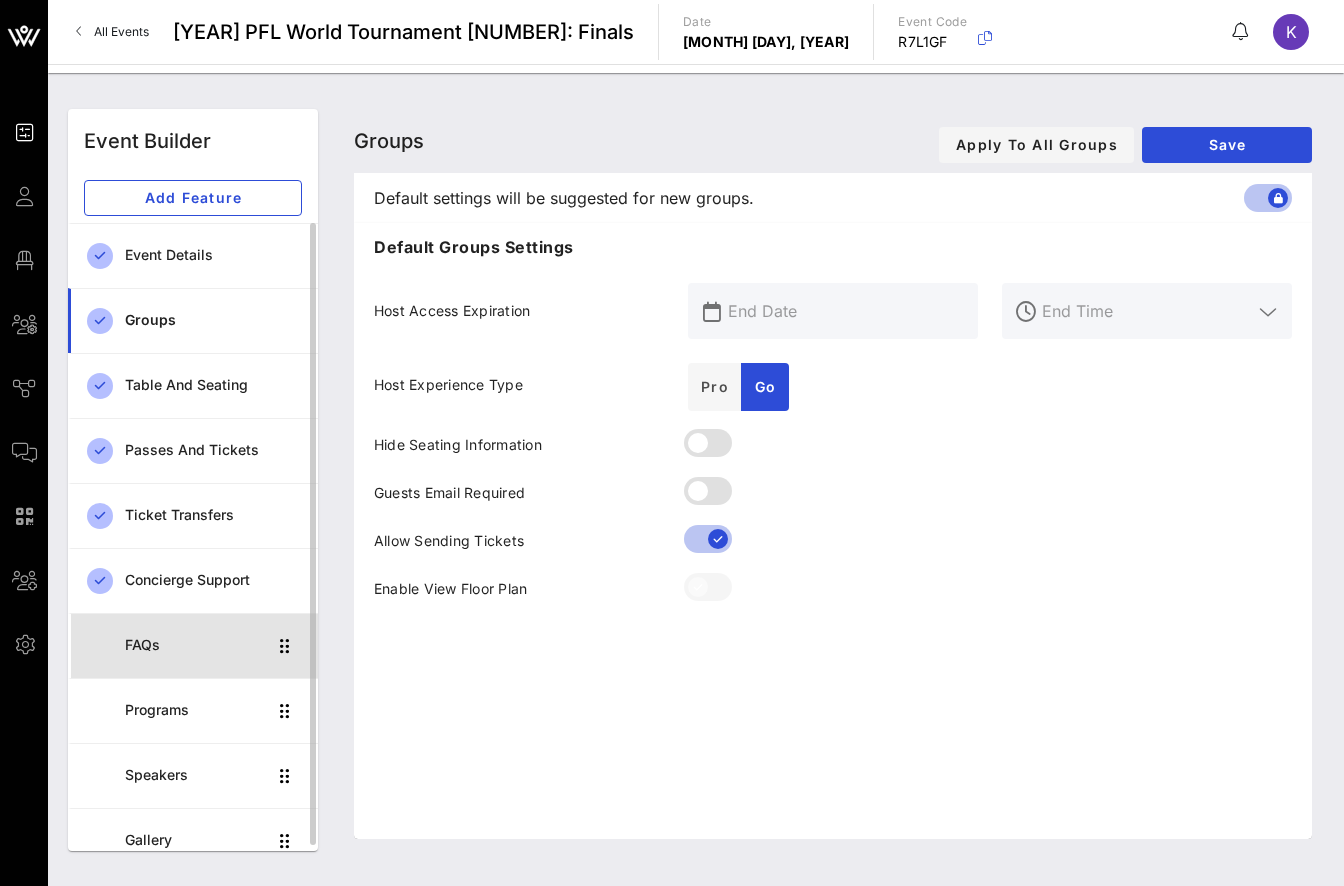click on "FAQs" at bounding box center [195, 645] 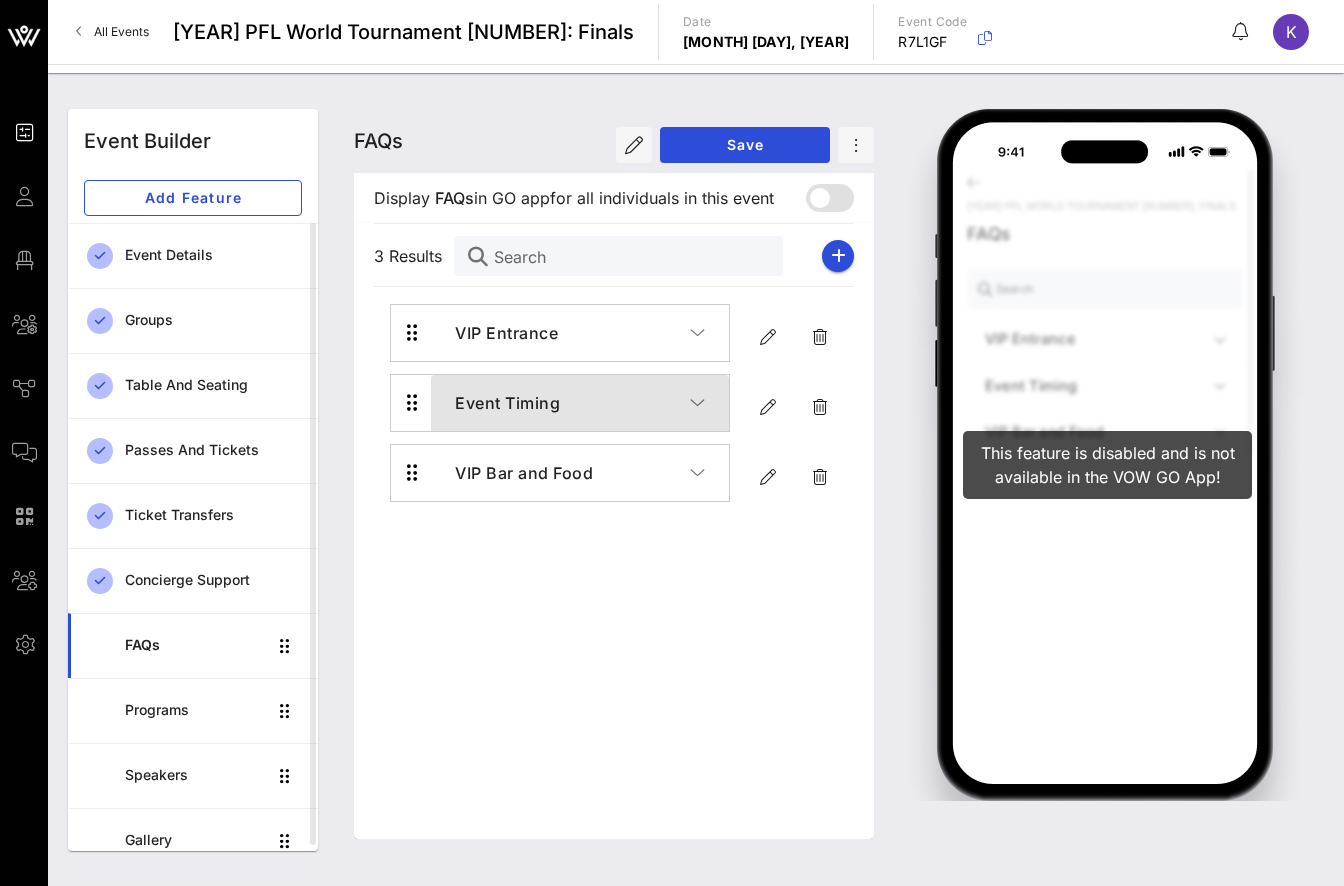 click on "Event Timing" at bounding box center [572, 403] 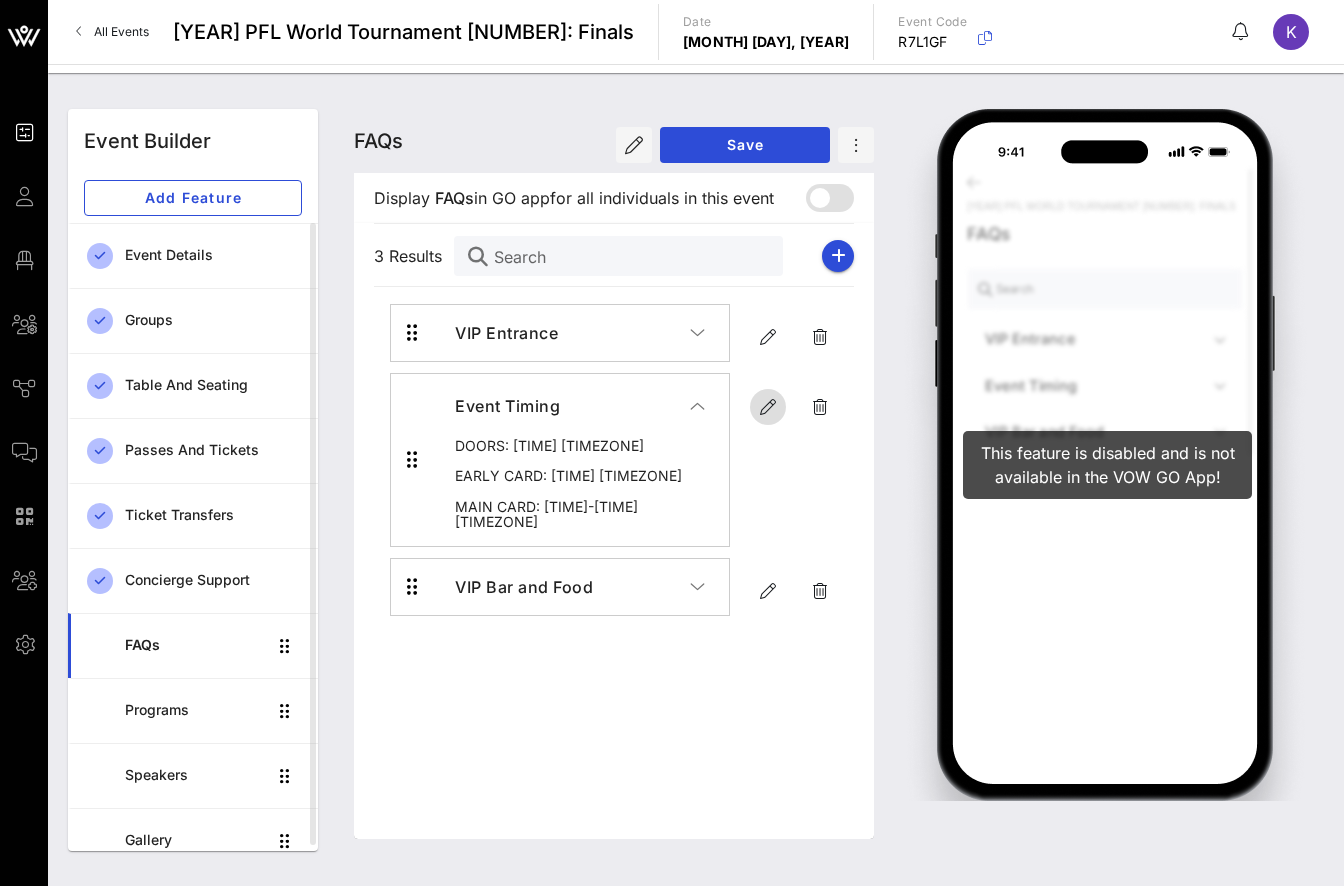 click at bounding box center (768, 407) 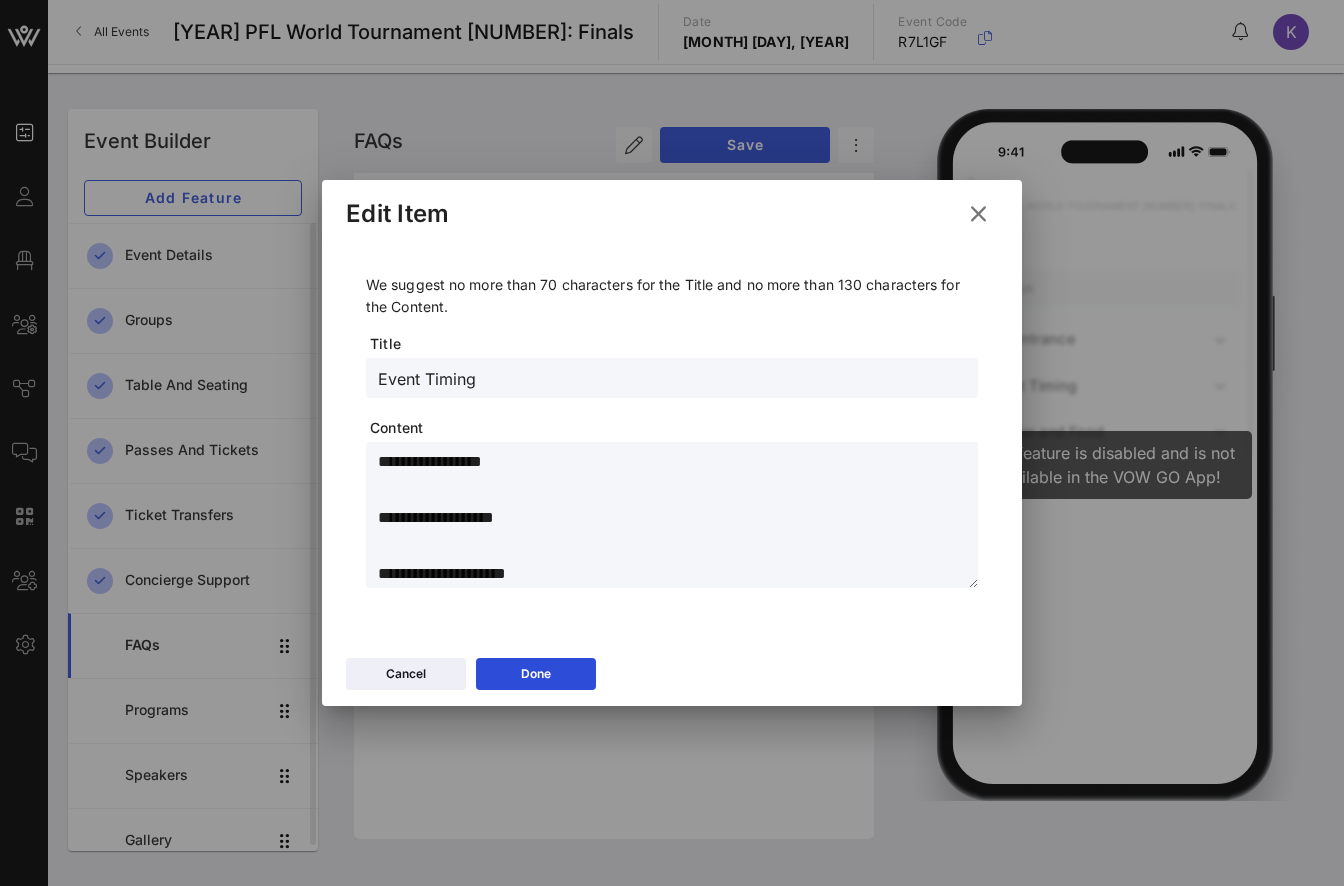 drag, startPoint x: 446, startPoint y: 461, endPoint x: 479, endPoint y: 462, distance: 33.01515 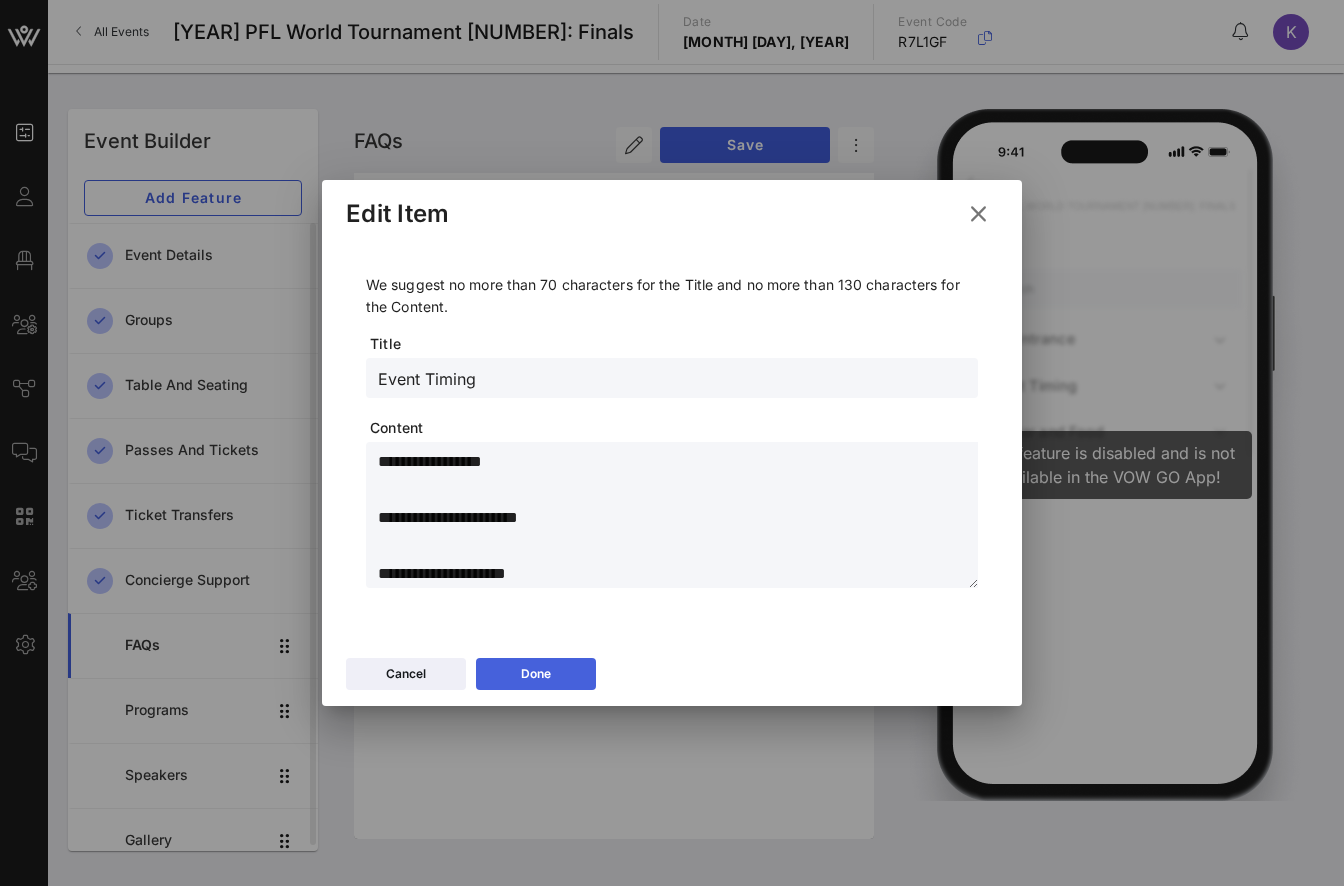 type on "**********" 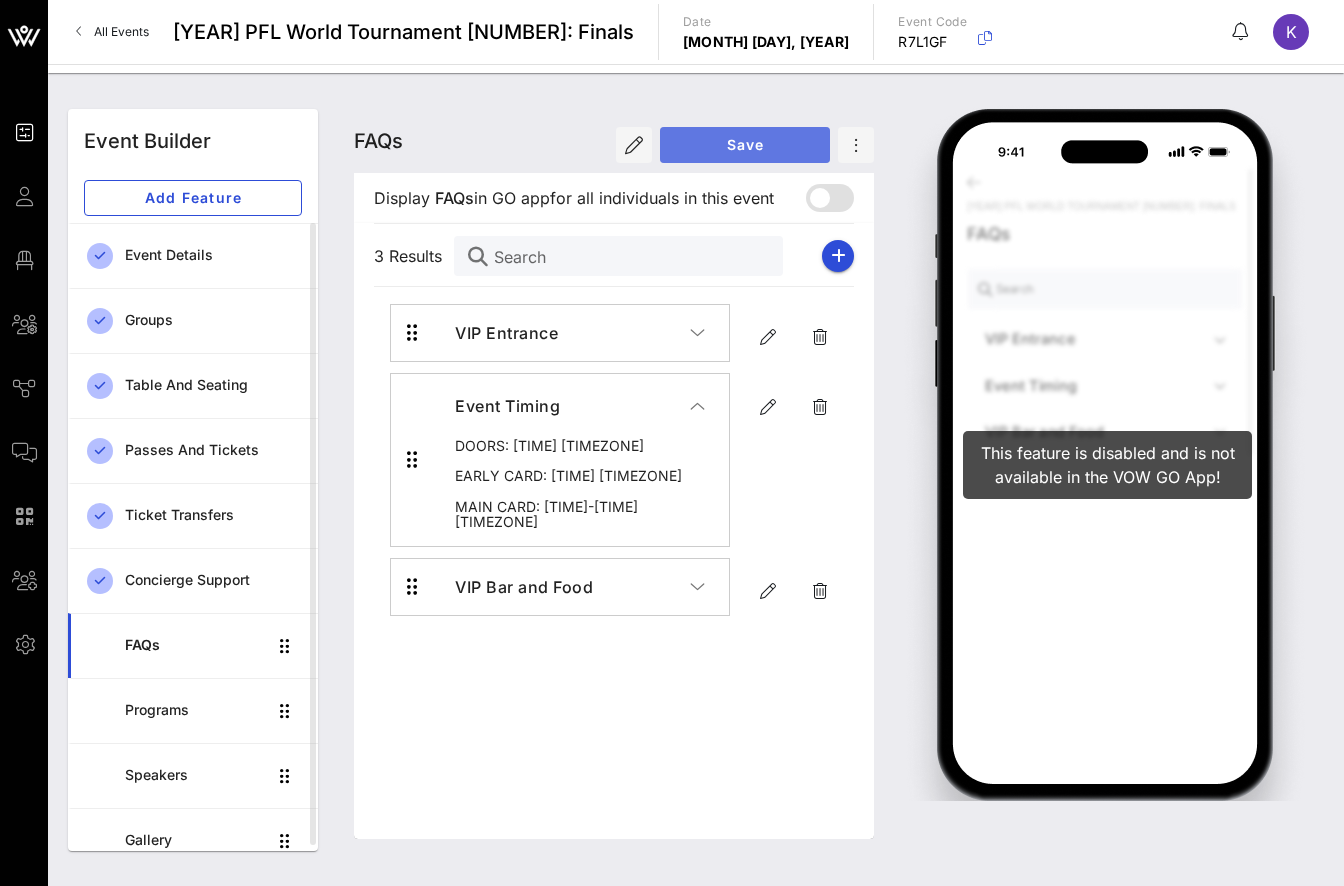 click on "Save" at bounding box center [745, 144] 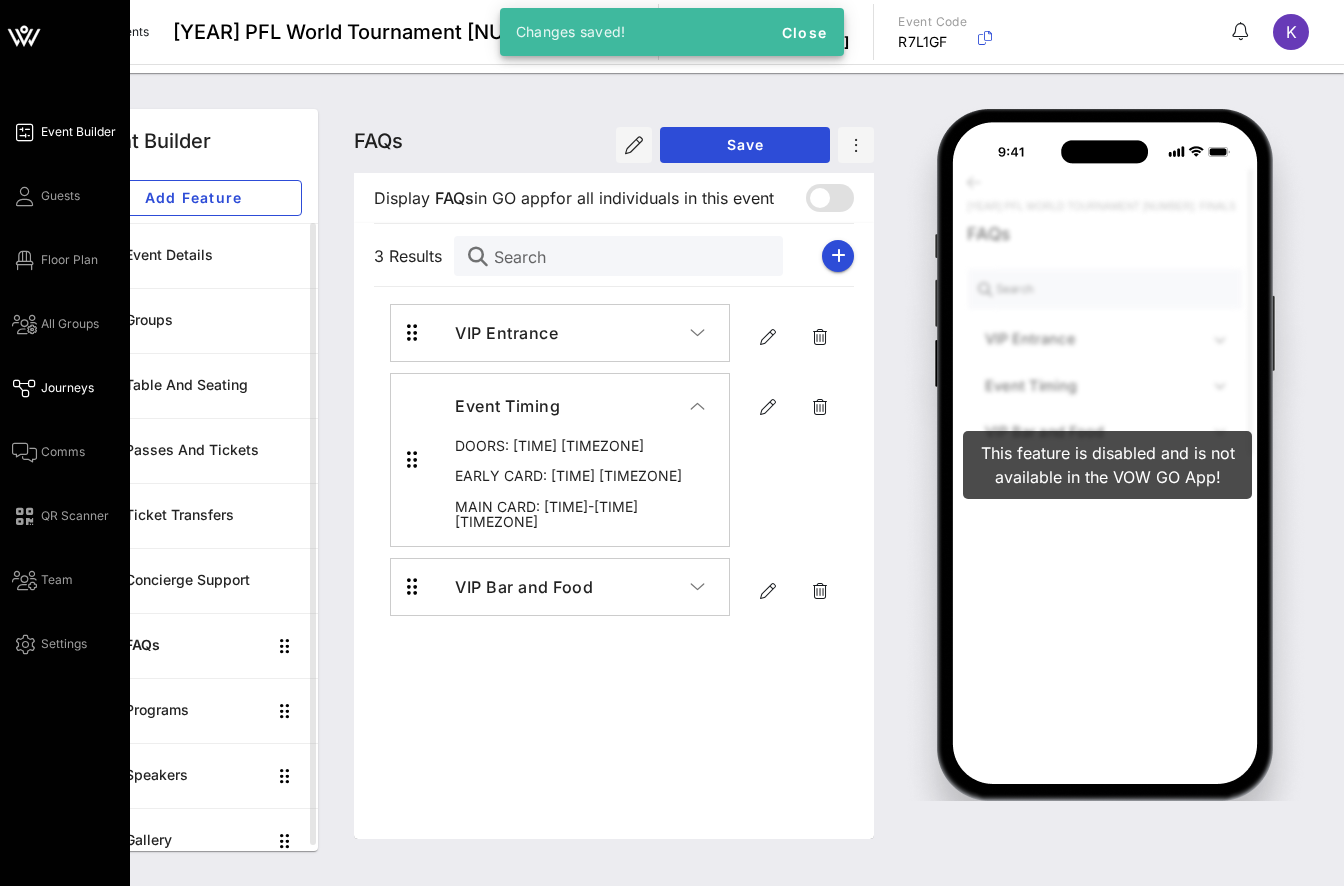 click on "Journeys" at bounding box center [67, 388] 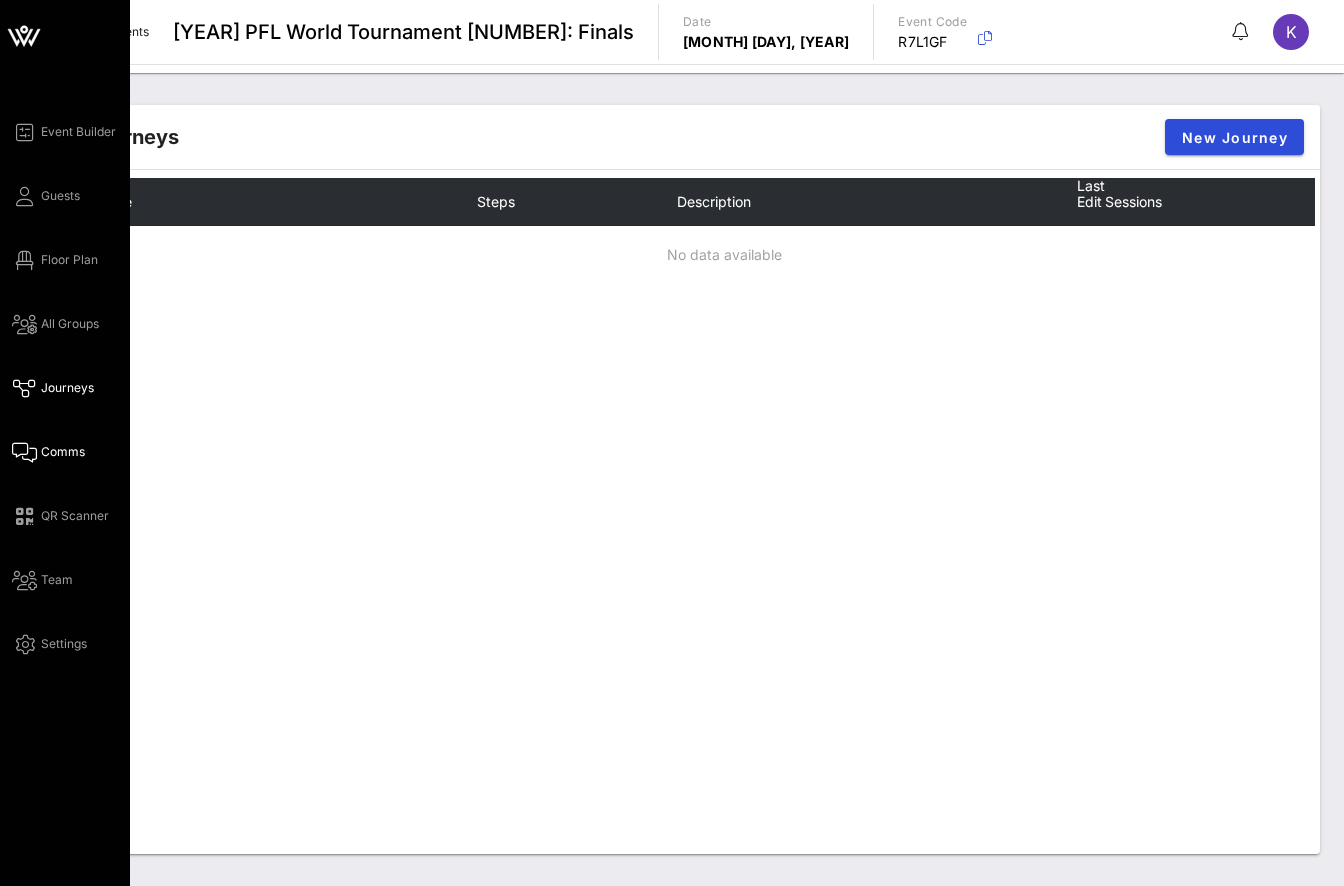 click at bounding box center (24, 452) 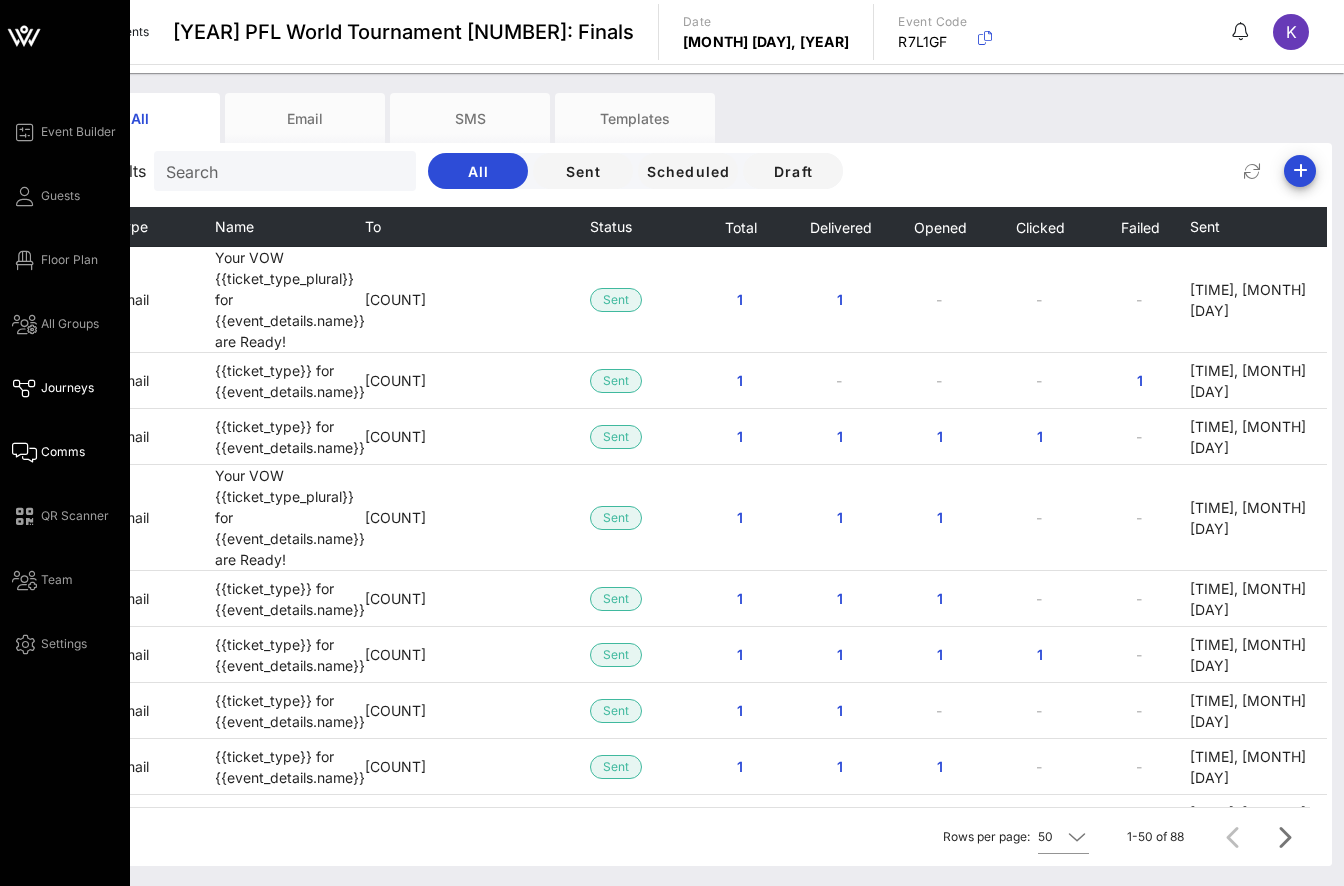 click on "Journeys" at bounding box center (67, 388) 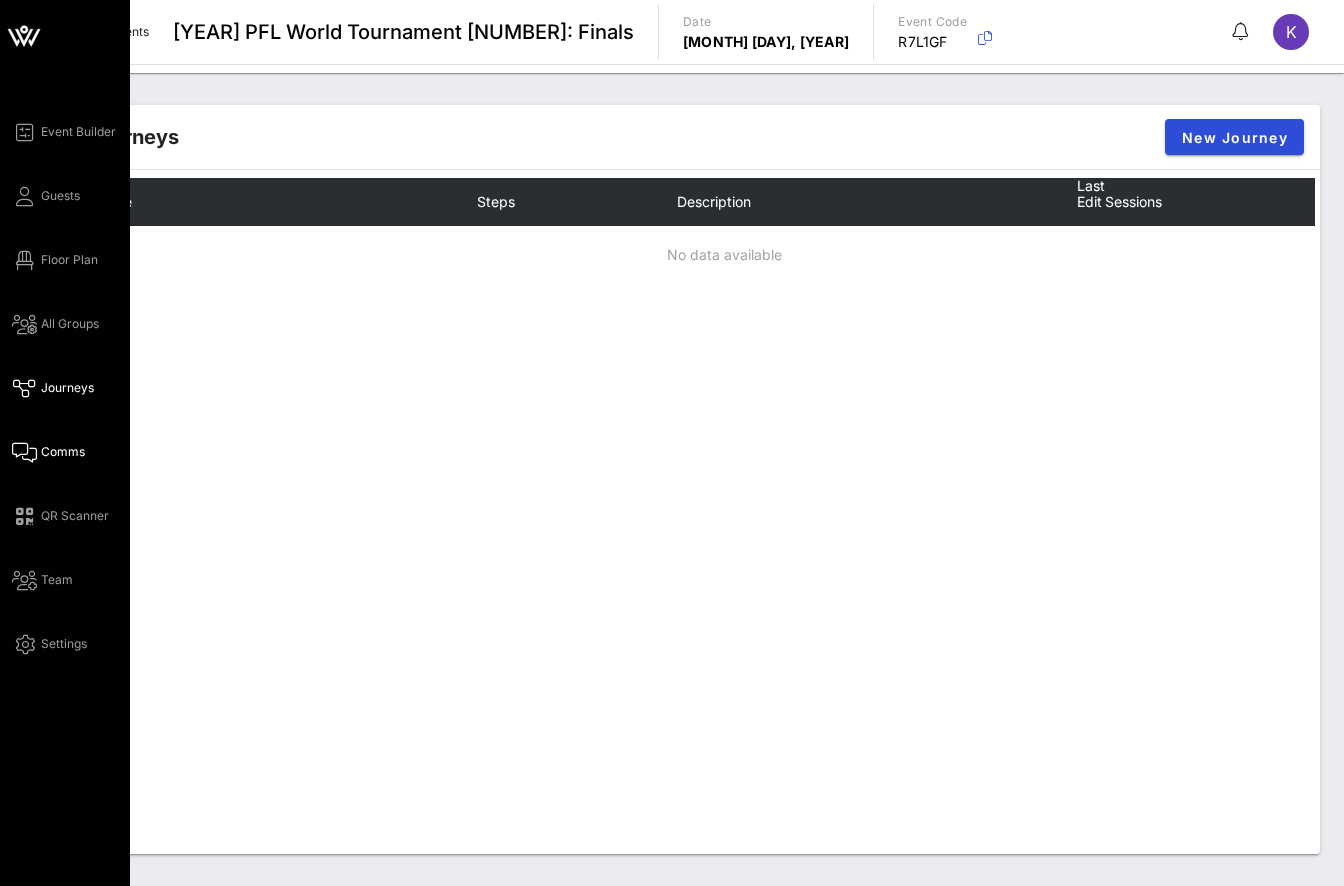 click on "Comms" at bounding box center [63, 452] 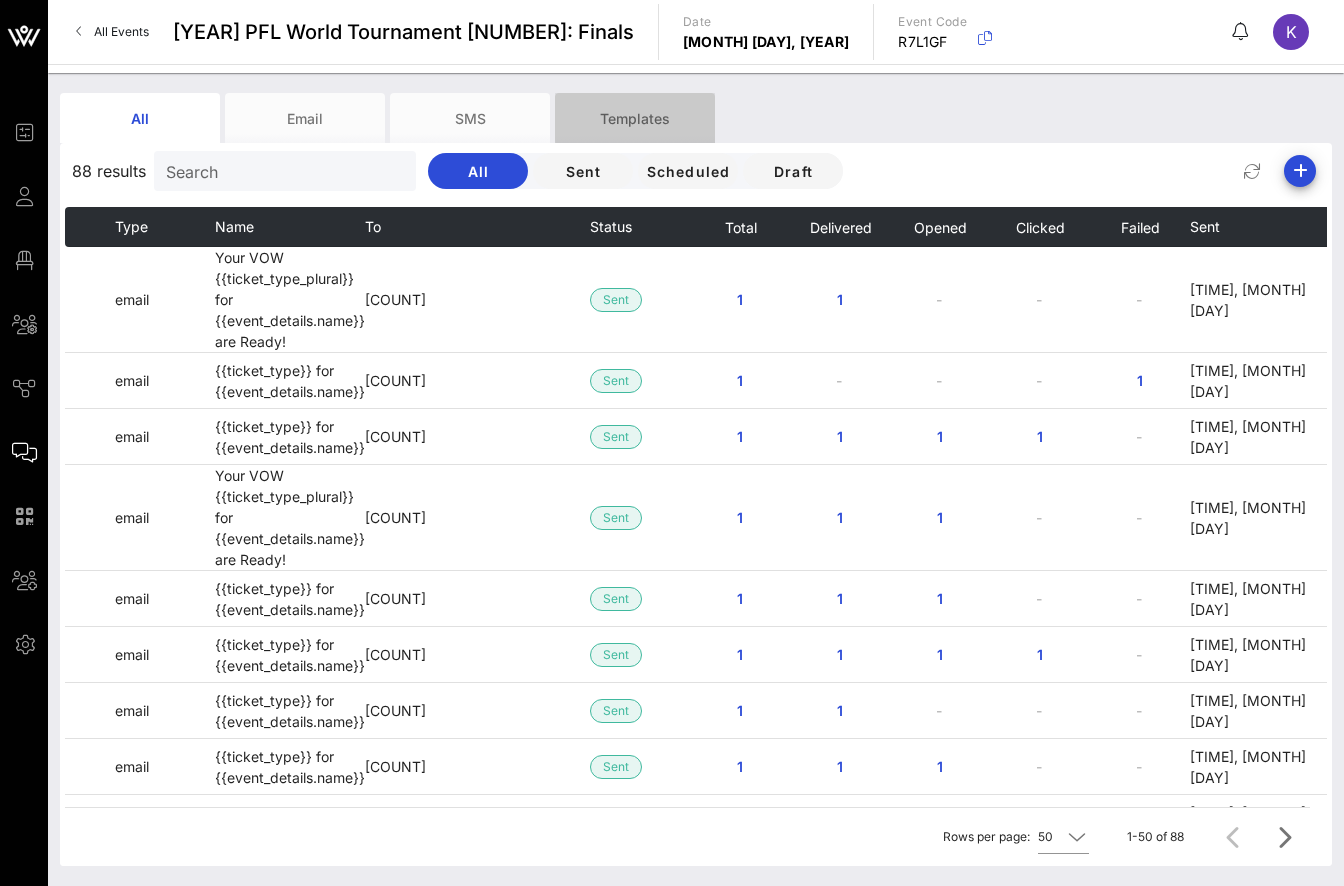 click on "Templates" at bounding box center [635, 118] 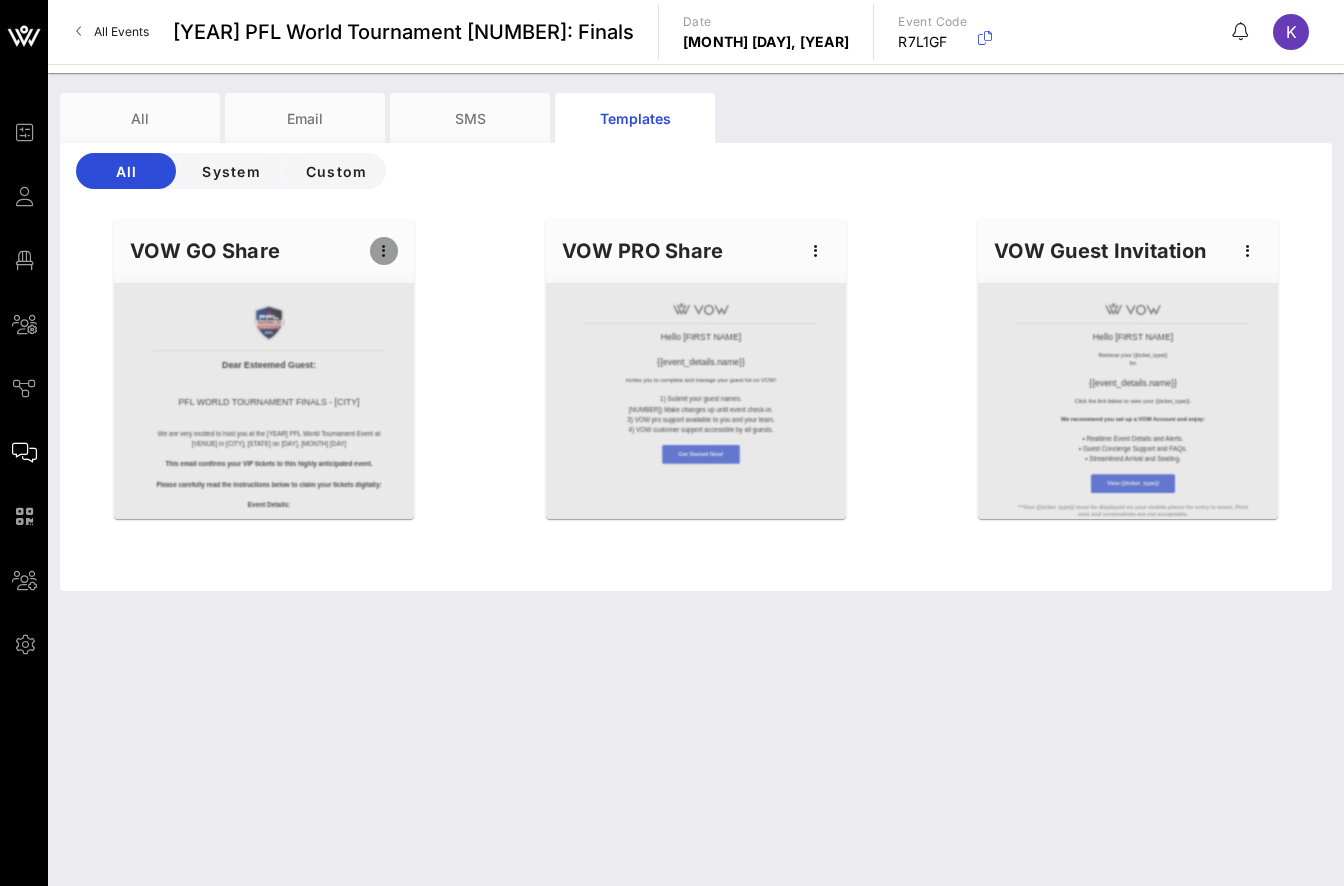 click at bounding box center [384, 251] 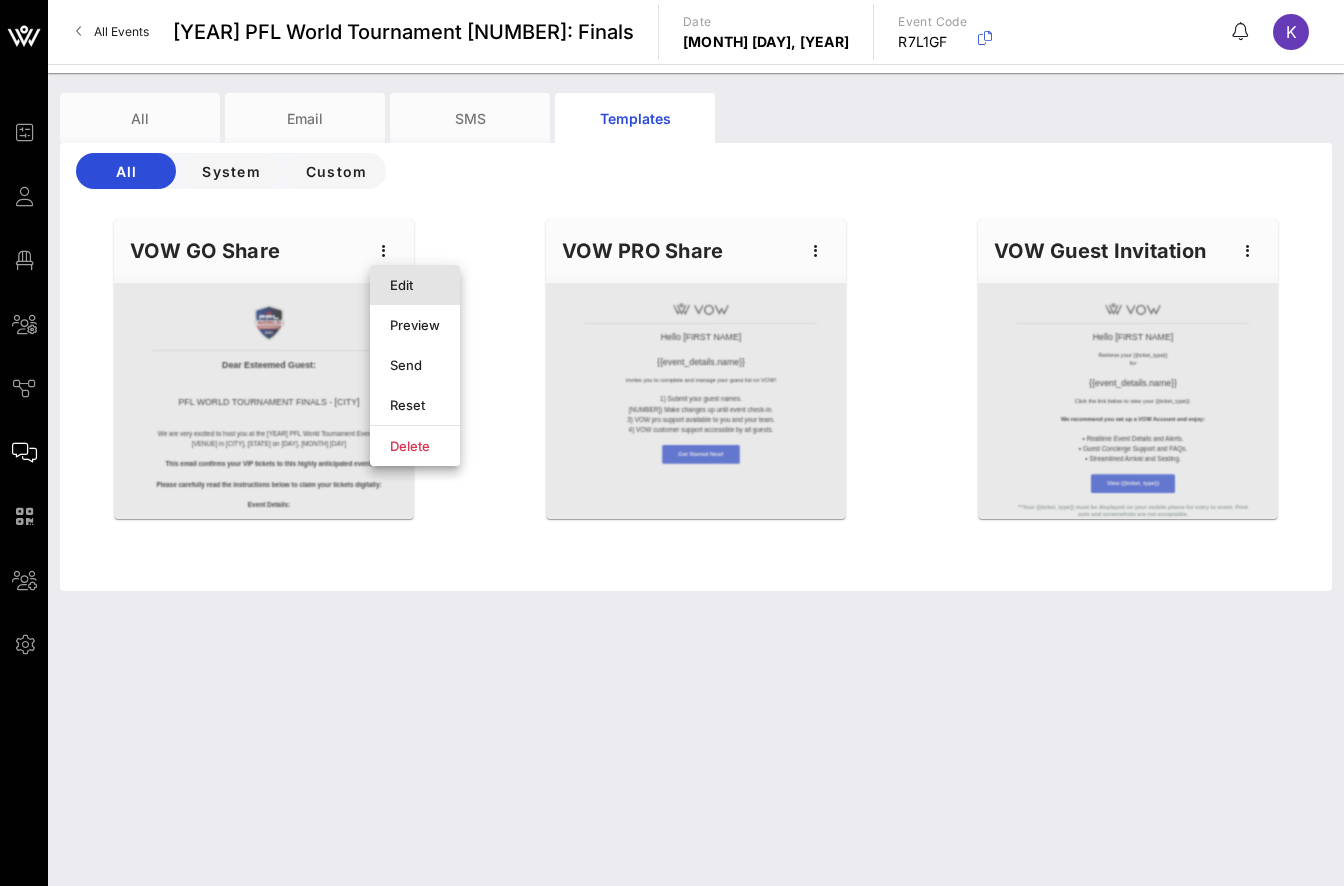 click on "Edit" at bounding box center (415, 285) 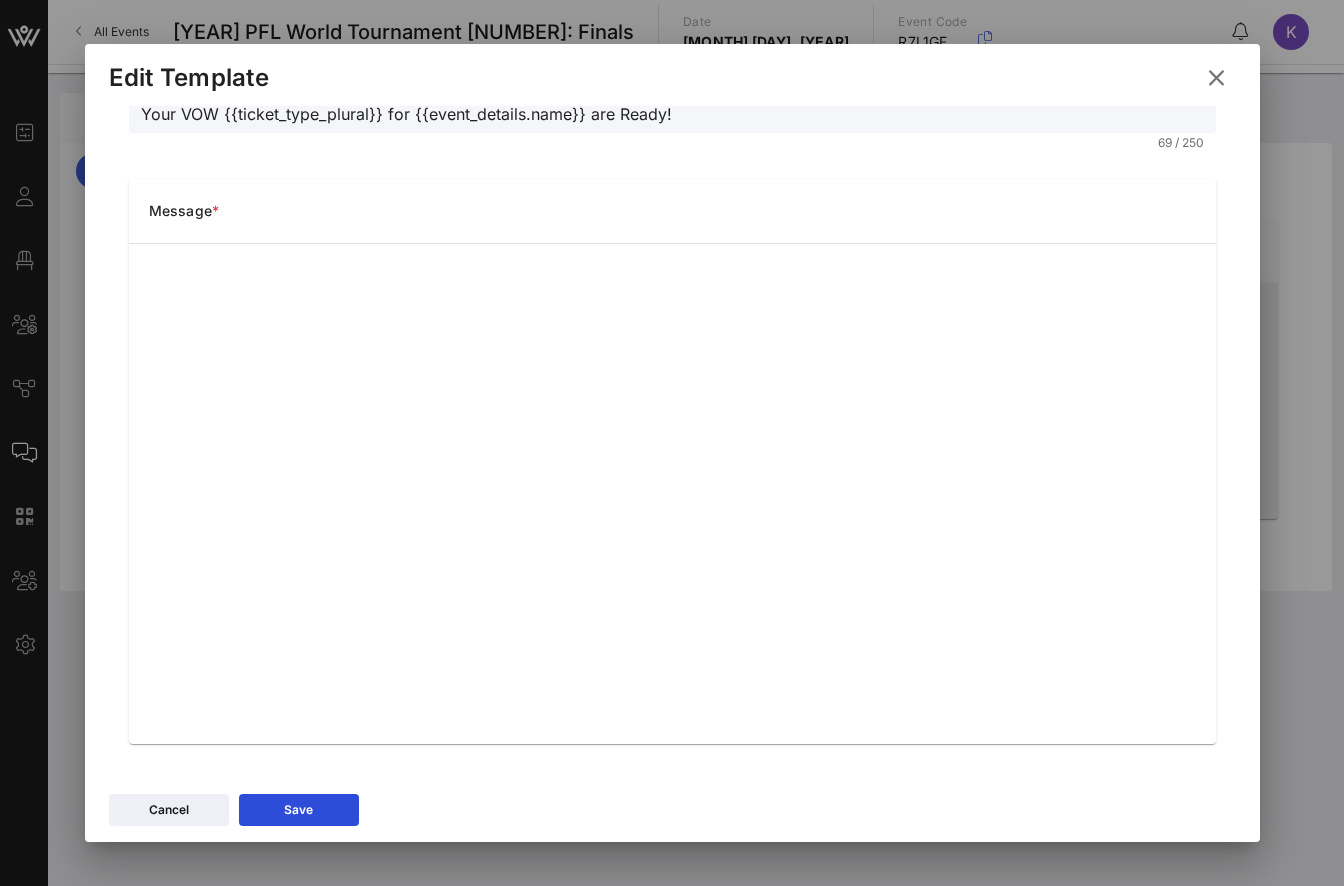 scroll, scrollTop: 0, scrollLeft: 0, axis: both 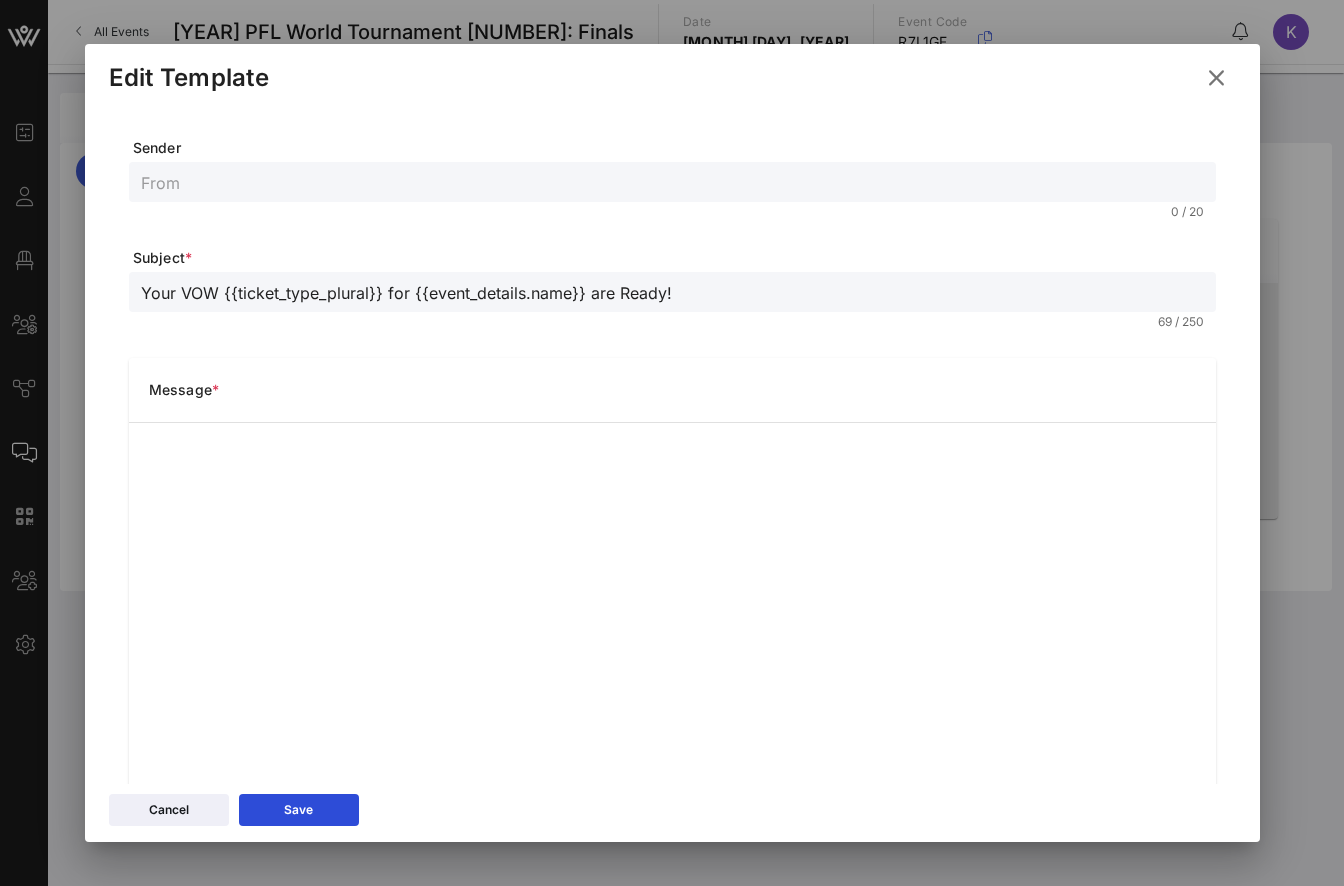 click at bounding box center [1216, 78] 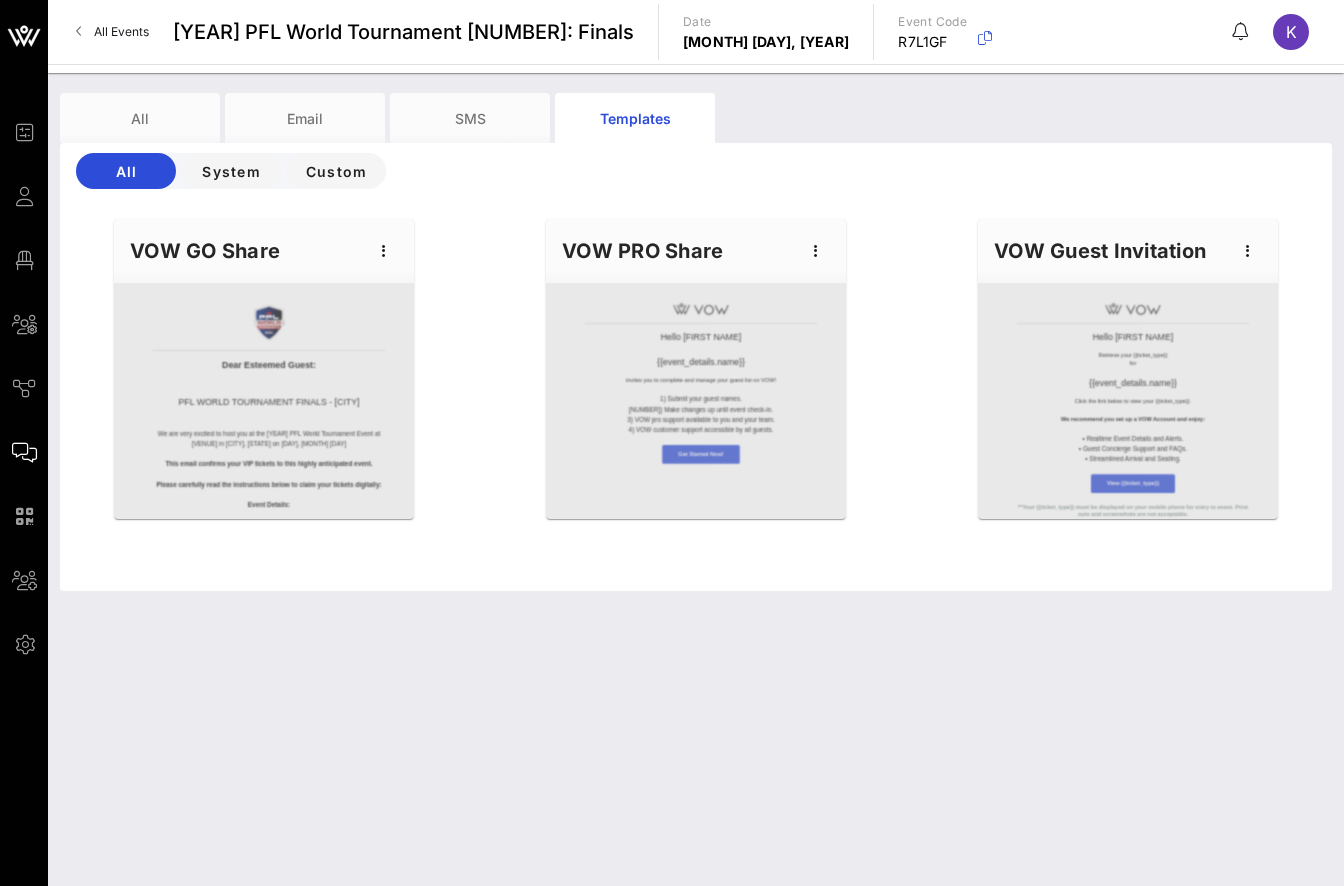 click at bounding box center (264, 401) 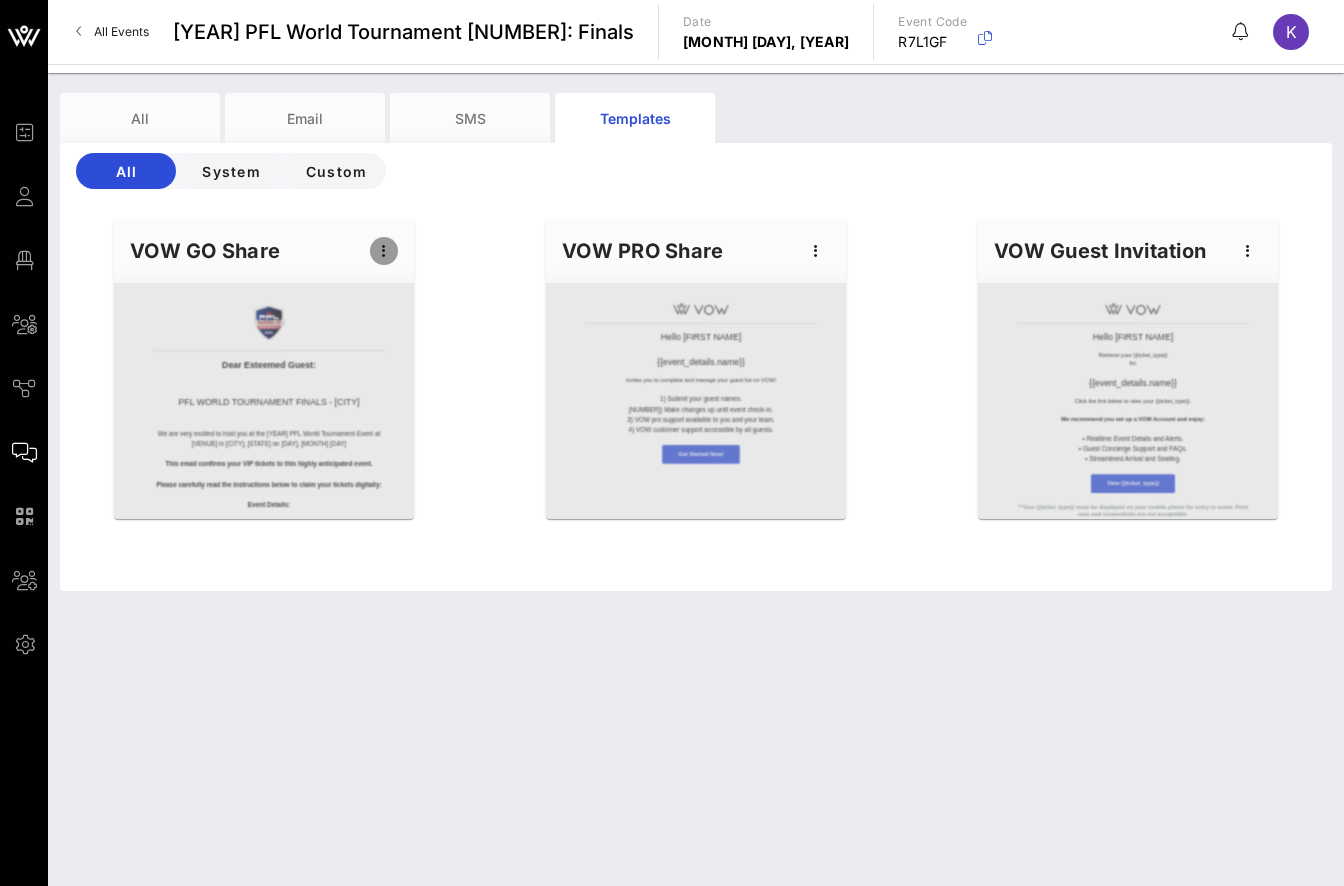 click at bounding box center (384, 251) 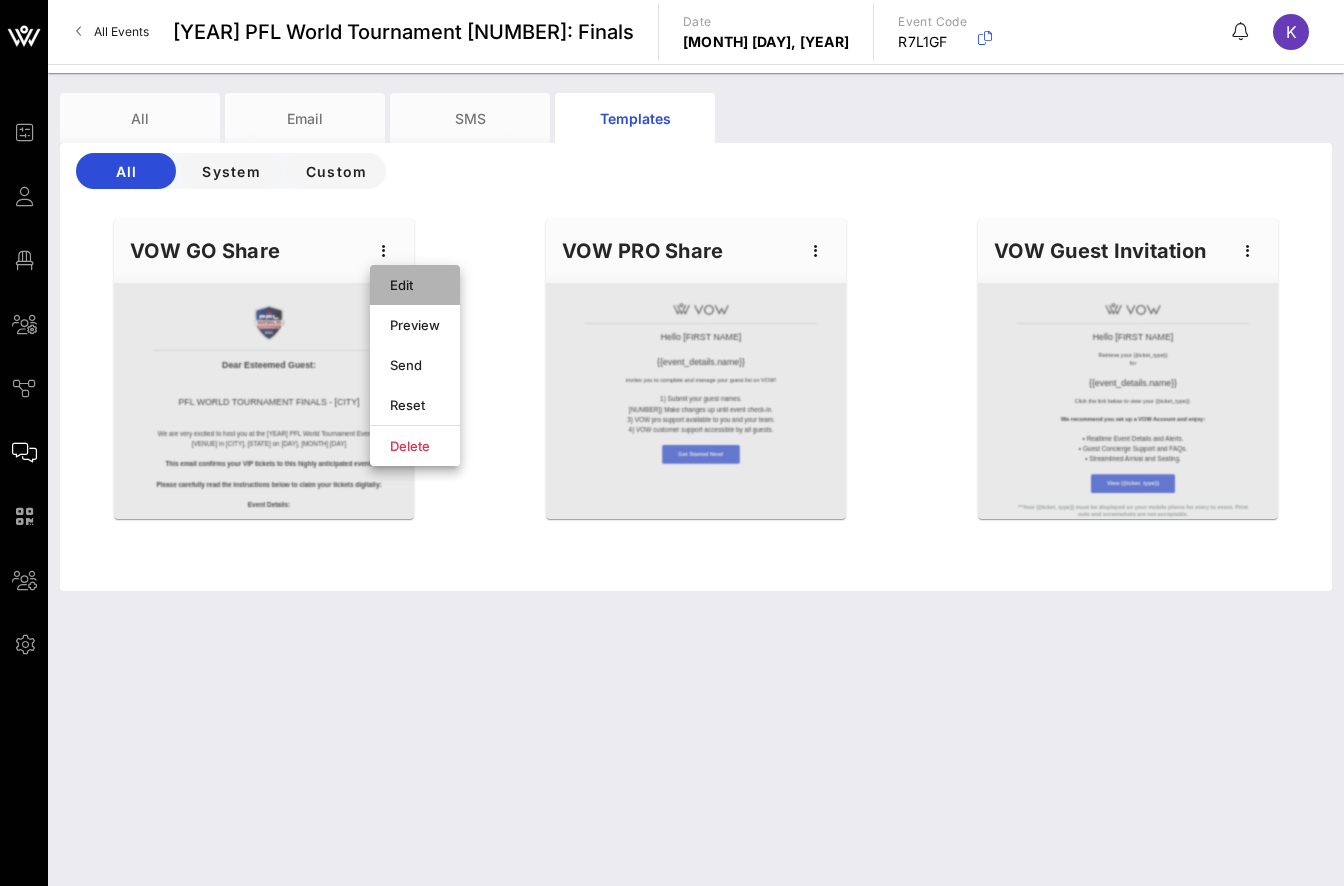 click on "Edit" at bounding box center [415, 285] 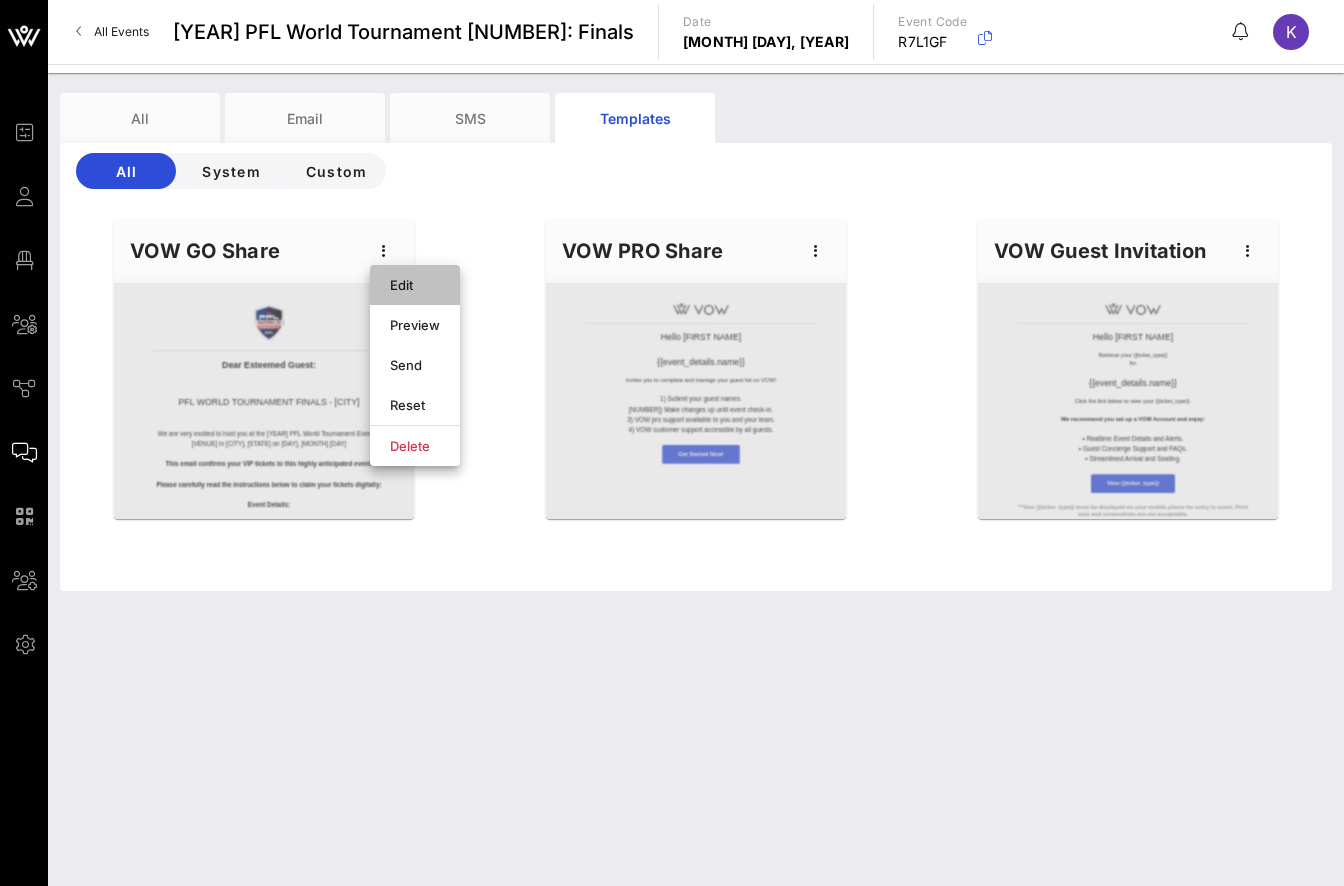 type on "Your VOW {{ticket_type_plural}} for {{event_details.name}} are Ready!" 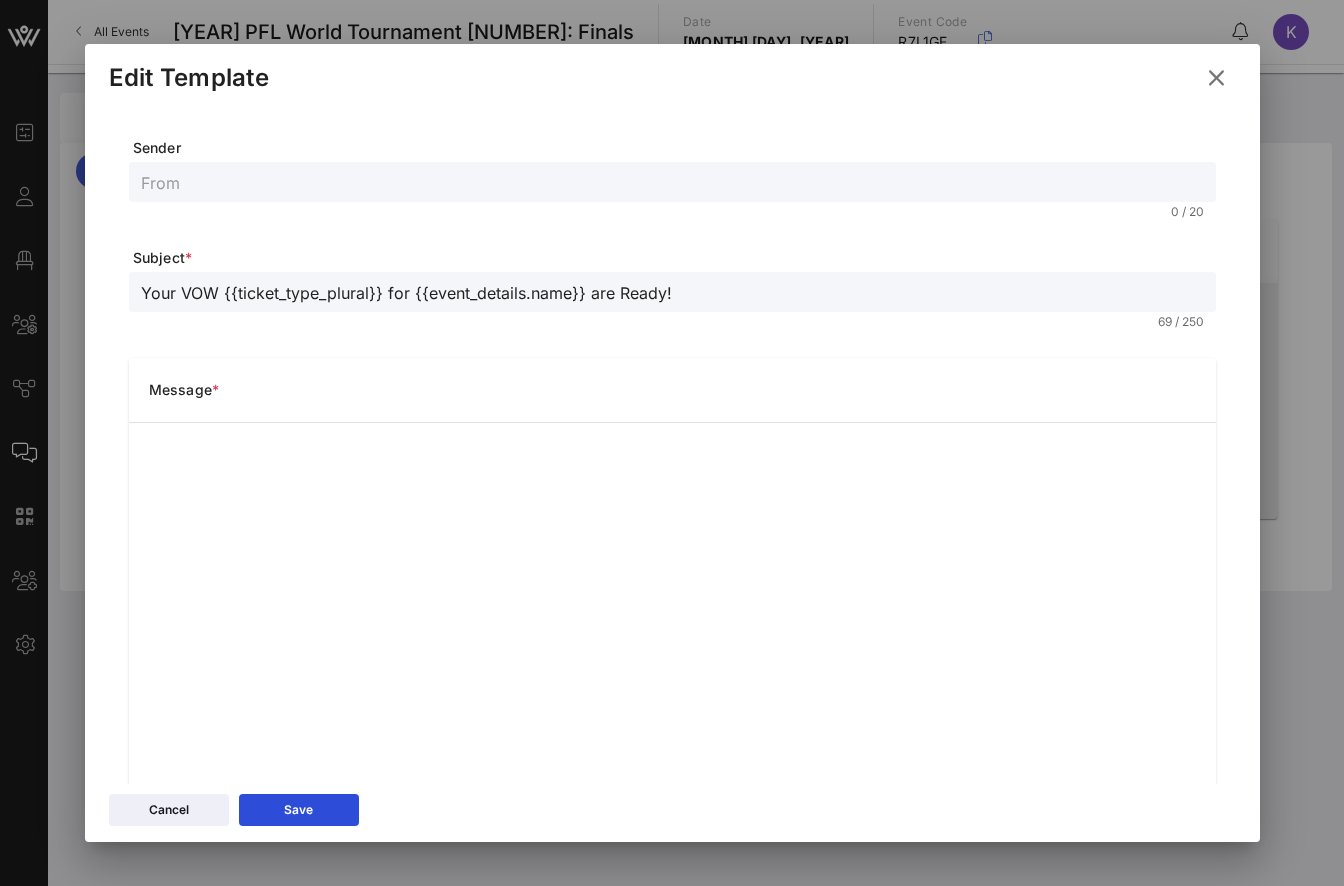 scroll, scrollTop: 2, scrollLeft: 0, axis: vertical 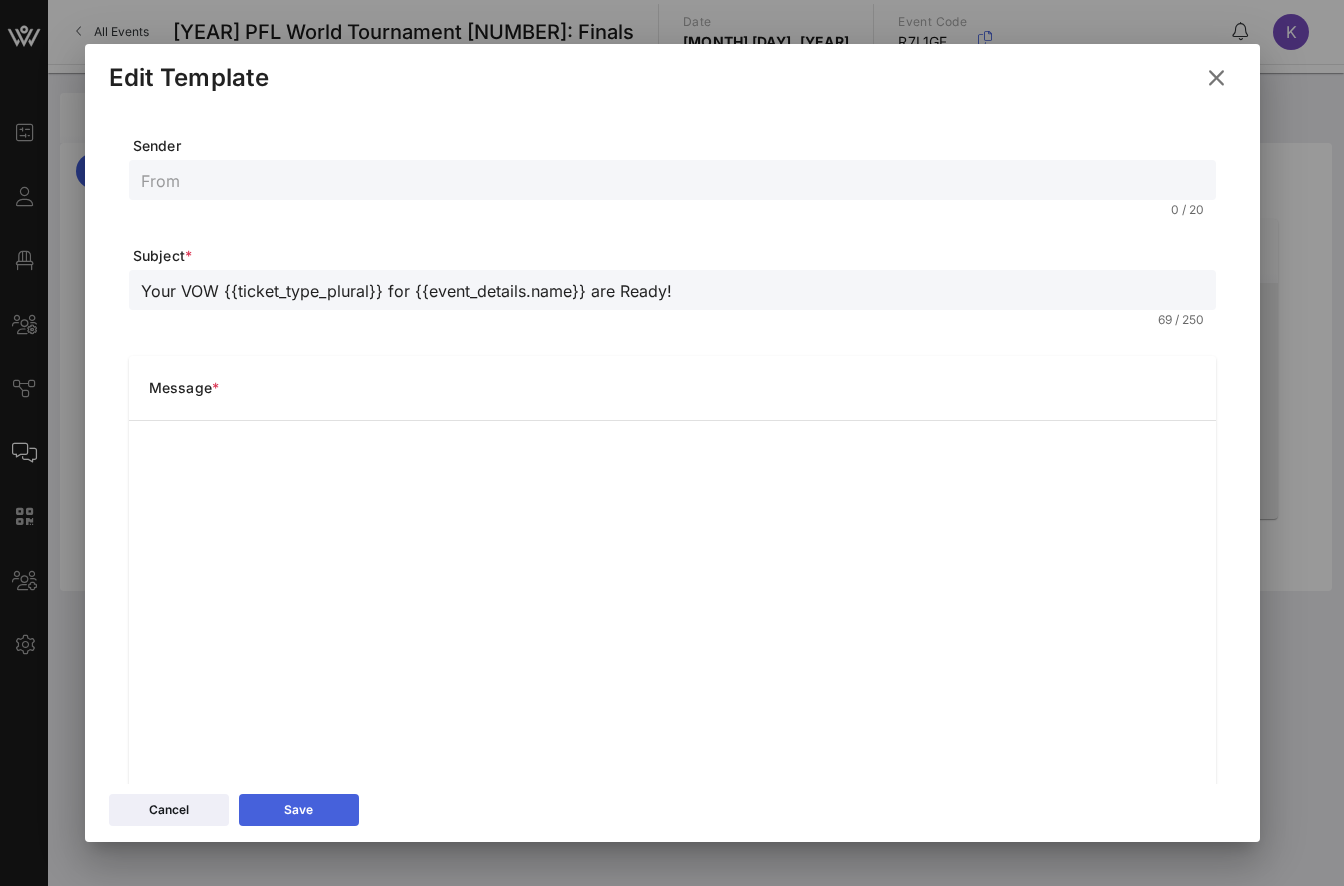 click on "Save" at bounding box center (298, 810) 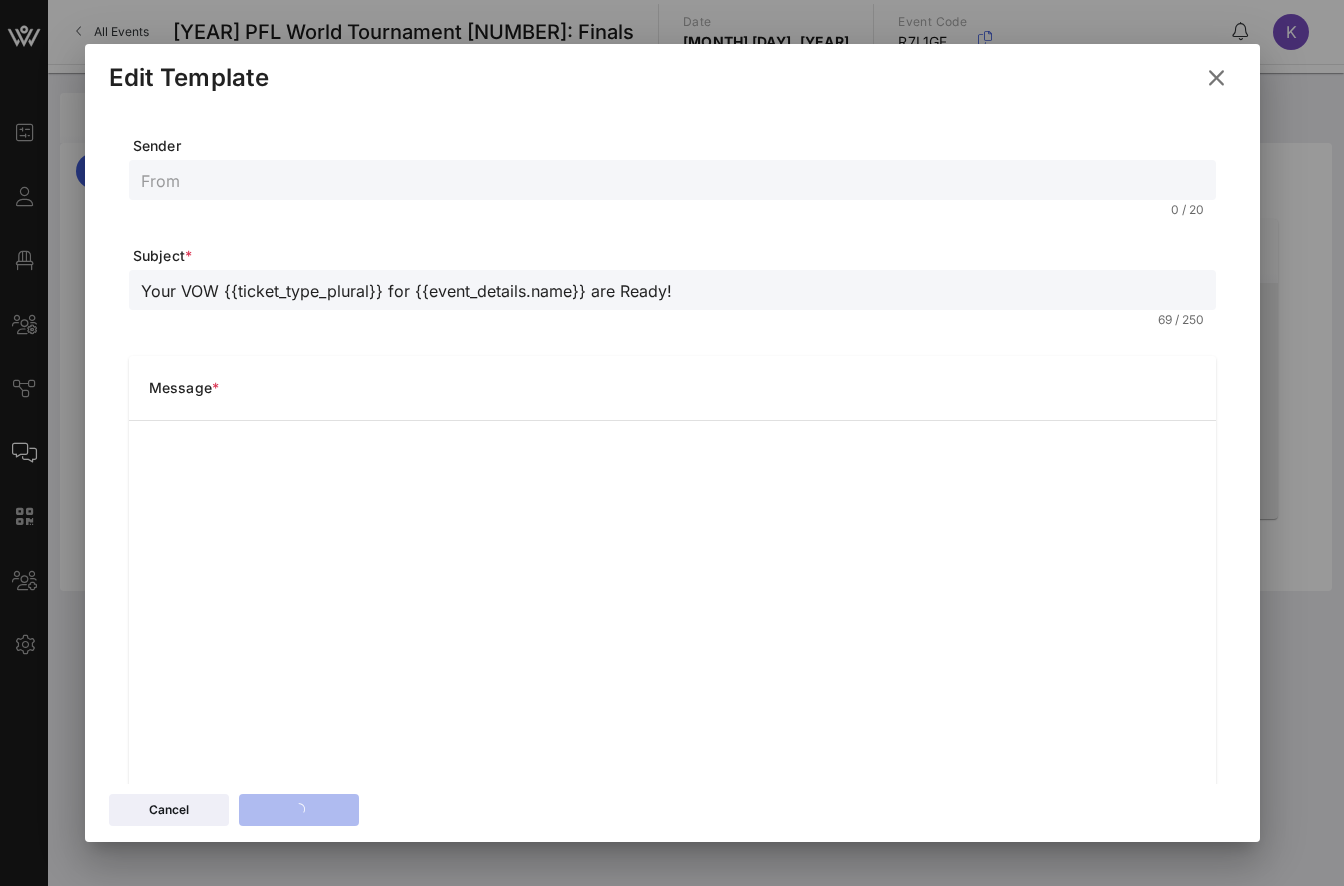 type 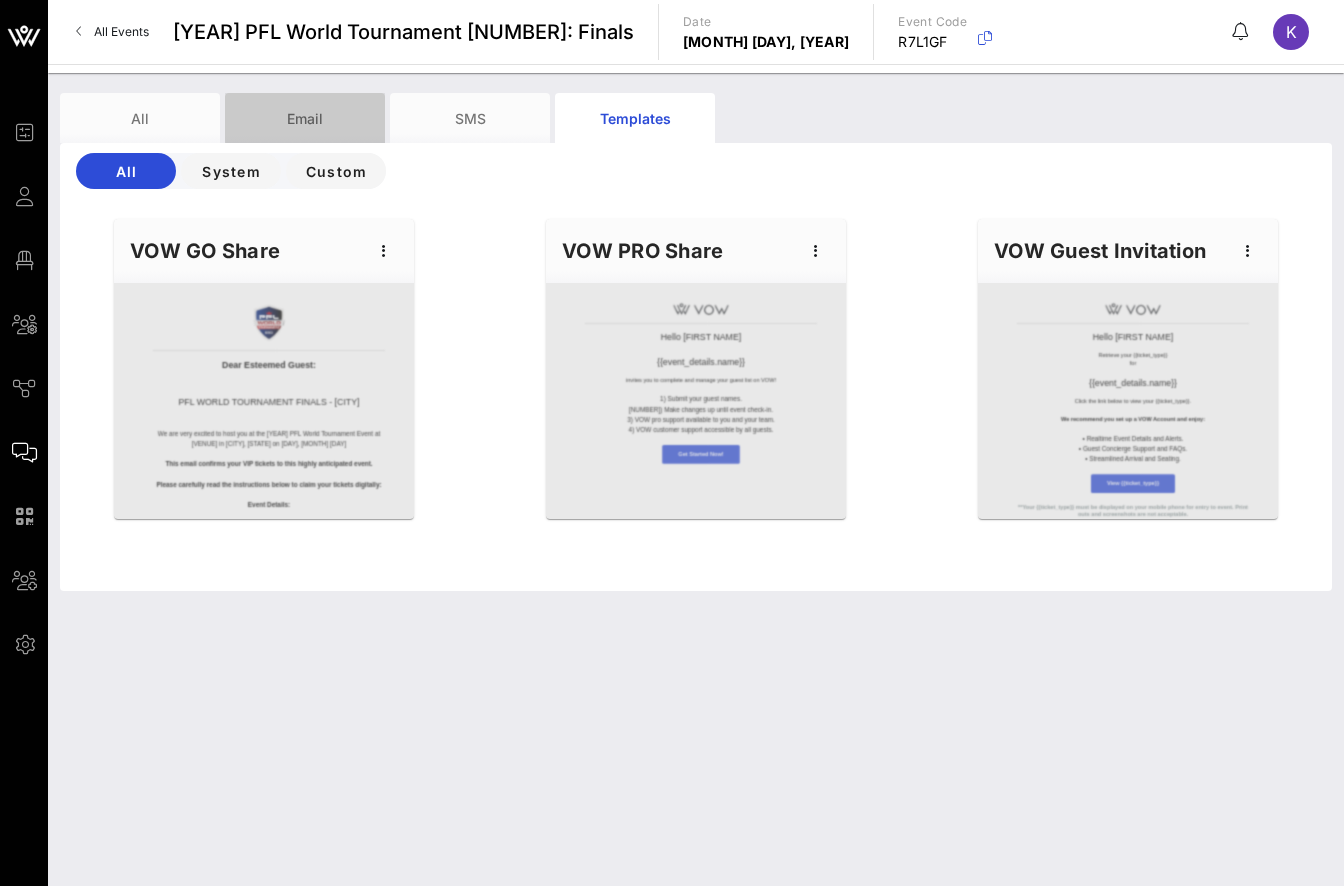 click on "Email" at bounding box center [305, 118] 